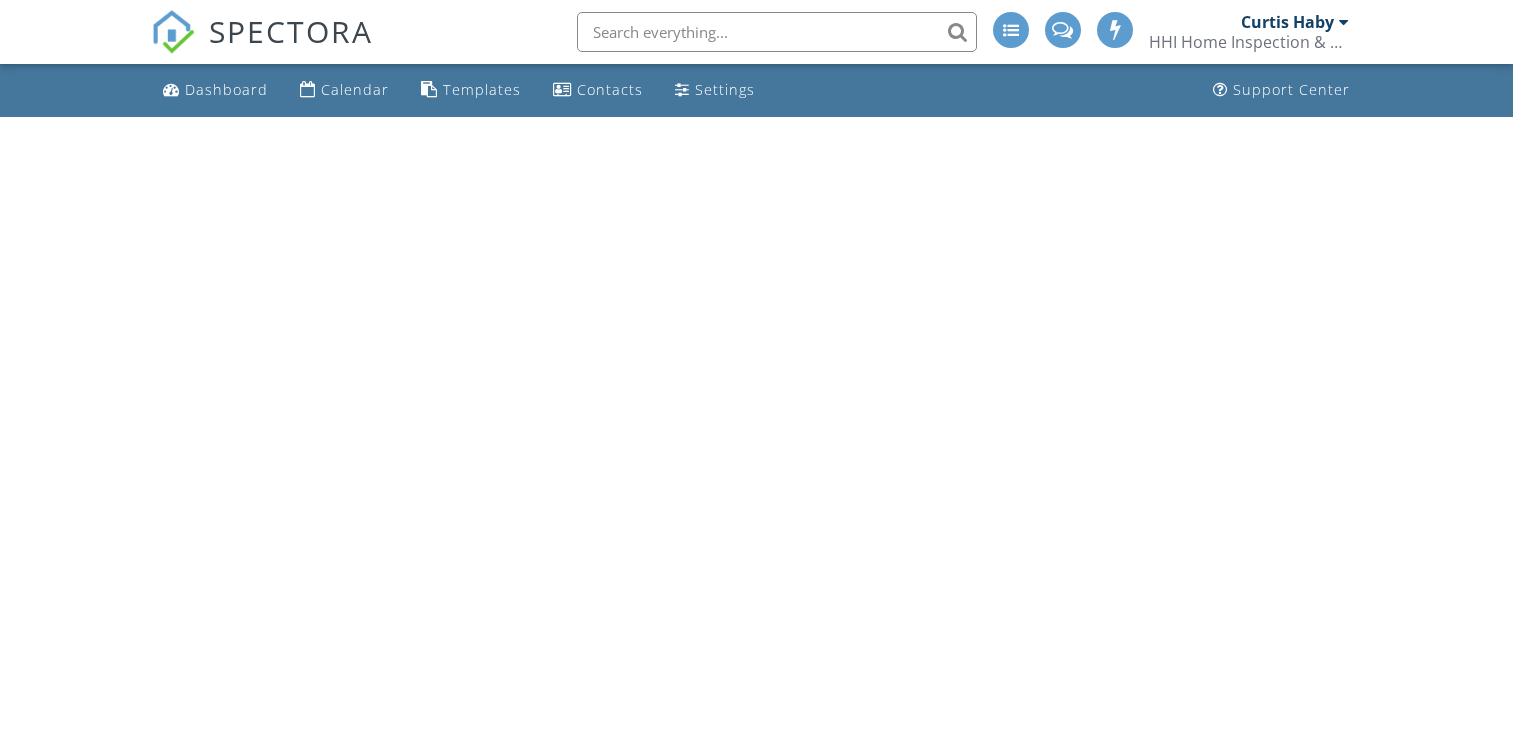 scroll, scrollTop: 0, scrollLeft: 0, axis: both 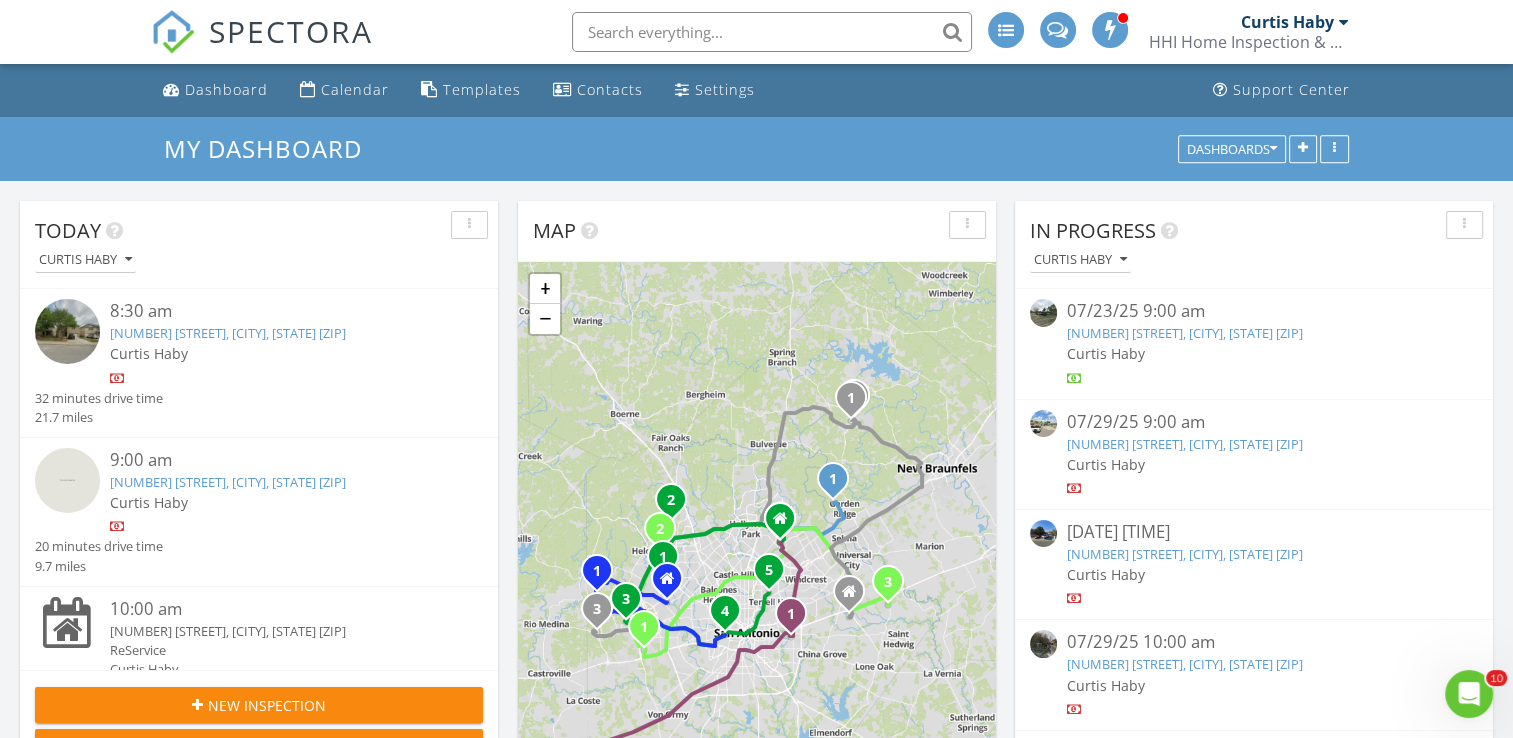 click at bounding box center (278, 378) 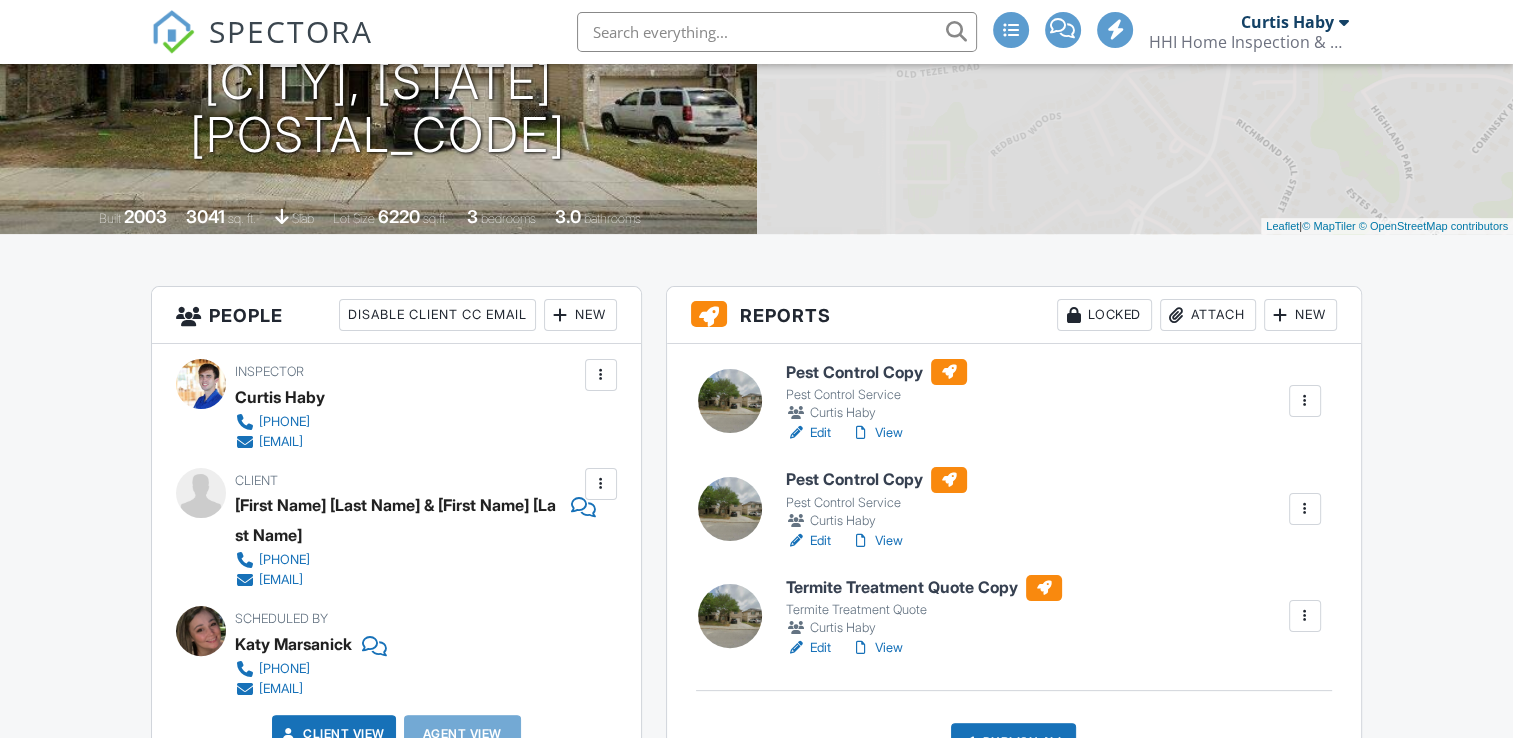 scroll, scrollTop: 300, scrollLeft: 0, axis: vertical 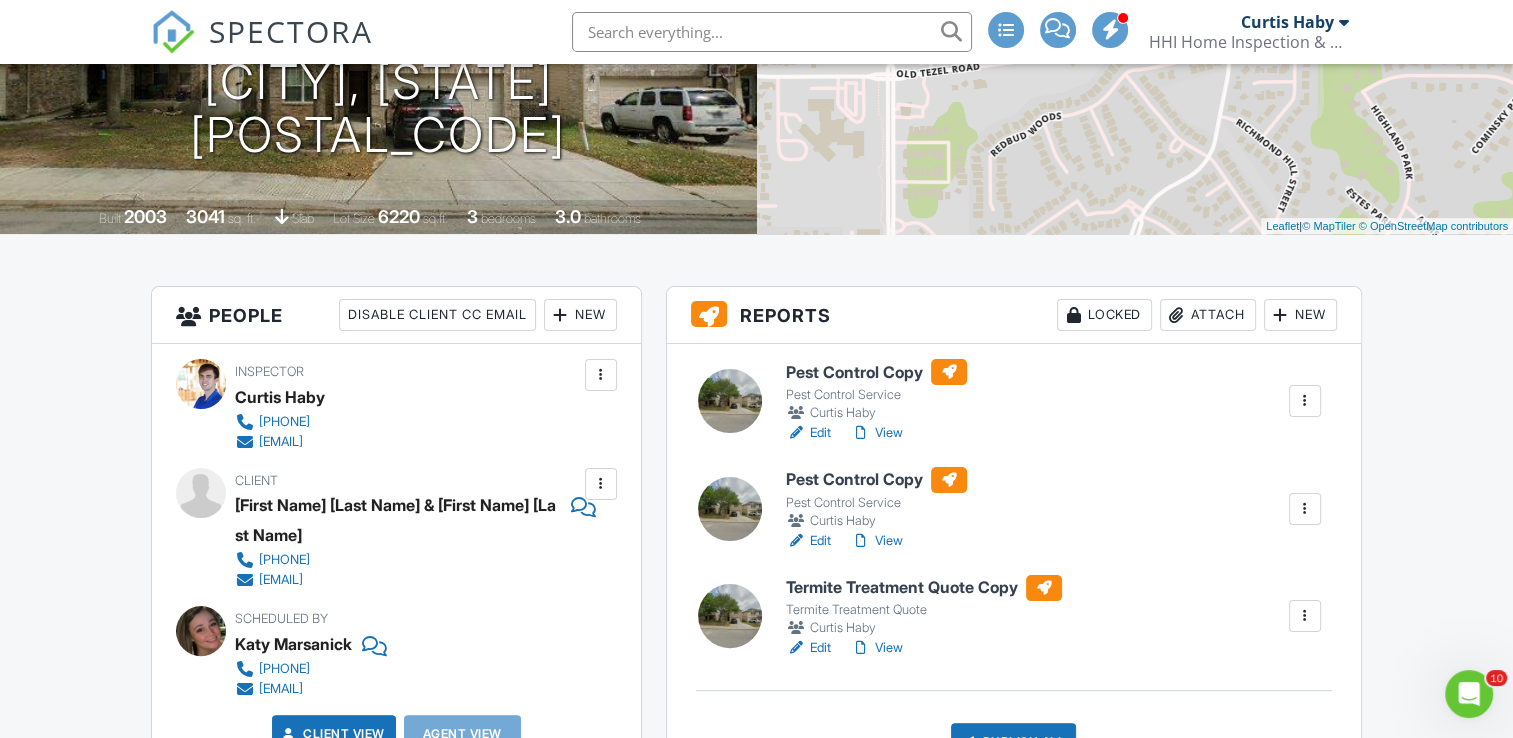 click on "Edit" at bounding box center [808, 433] 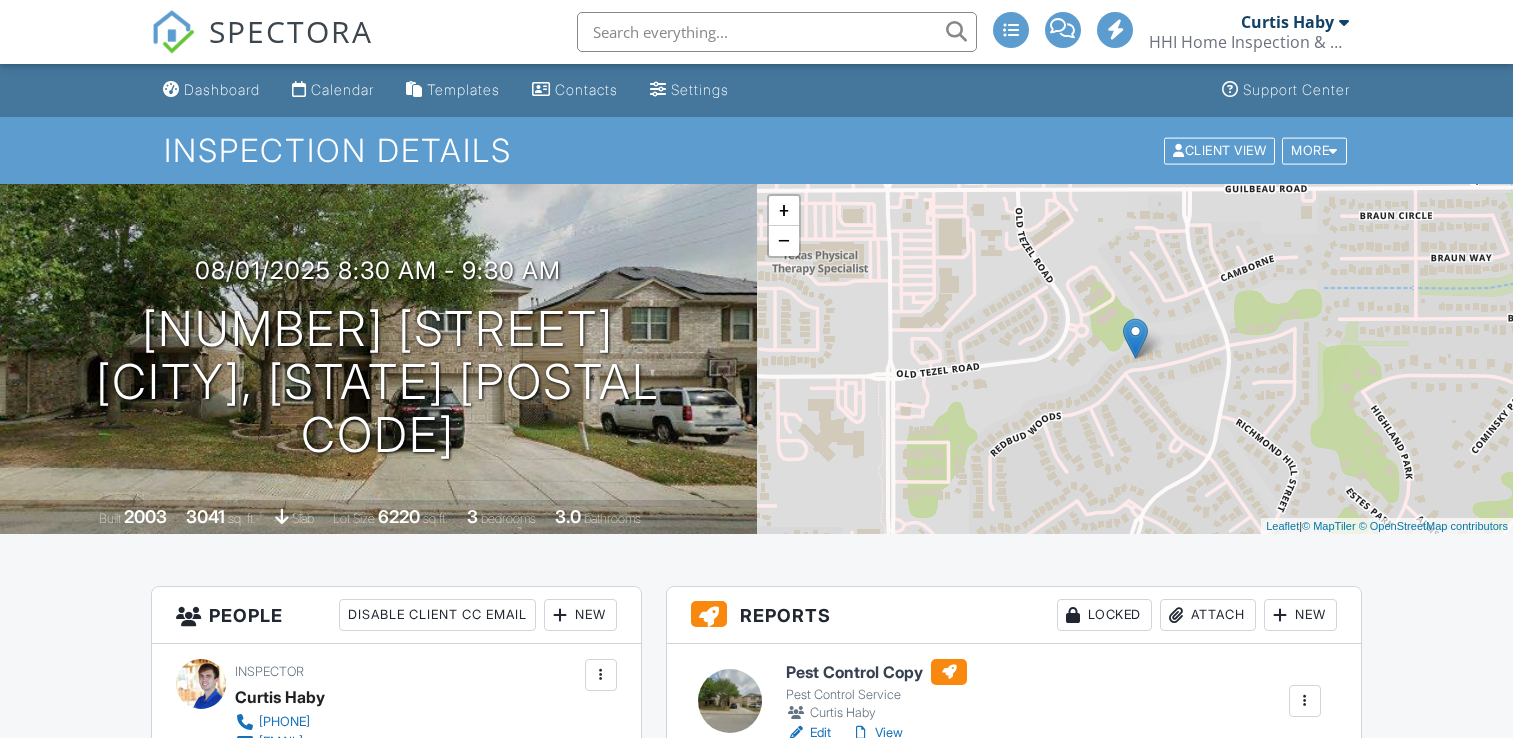 click on "Edit" at bounding box center [808, 841] 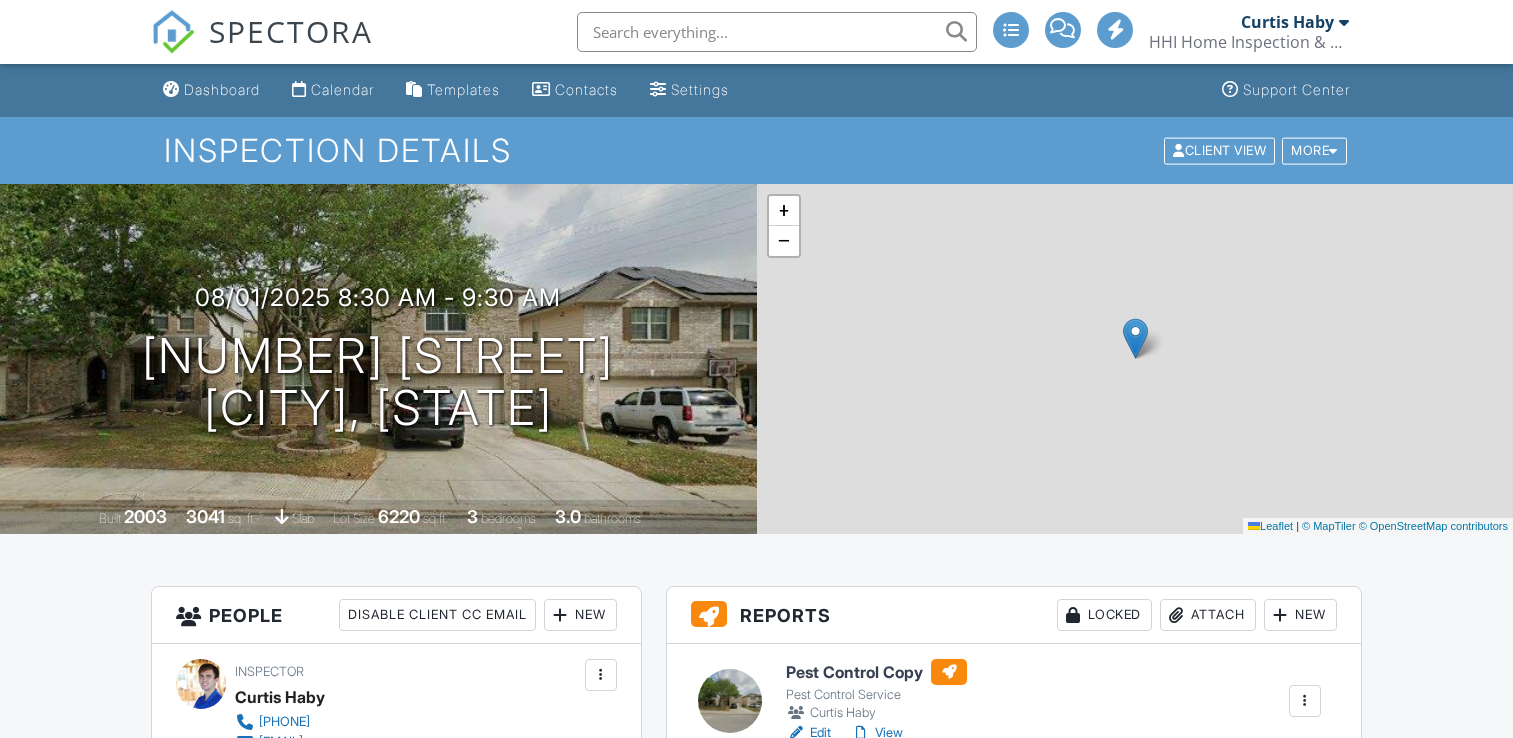 scroll, scrollTop: 0, scrollLeft: 0, axis: both 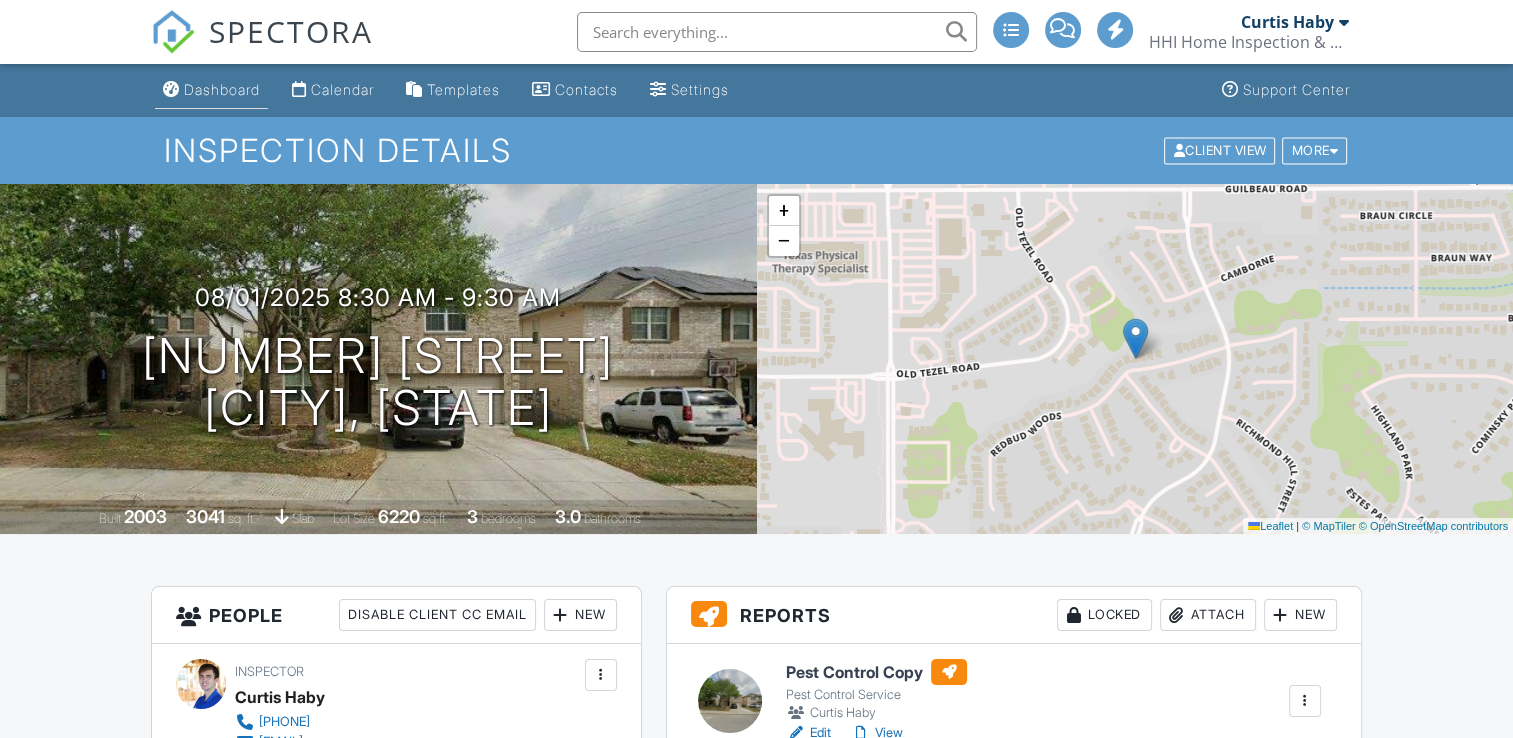 click on "Dashboard" at bounding box center [222, 89] 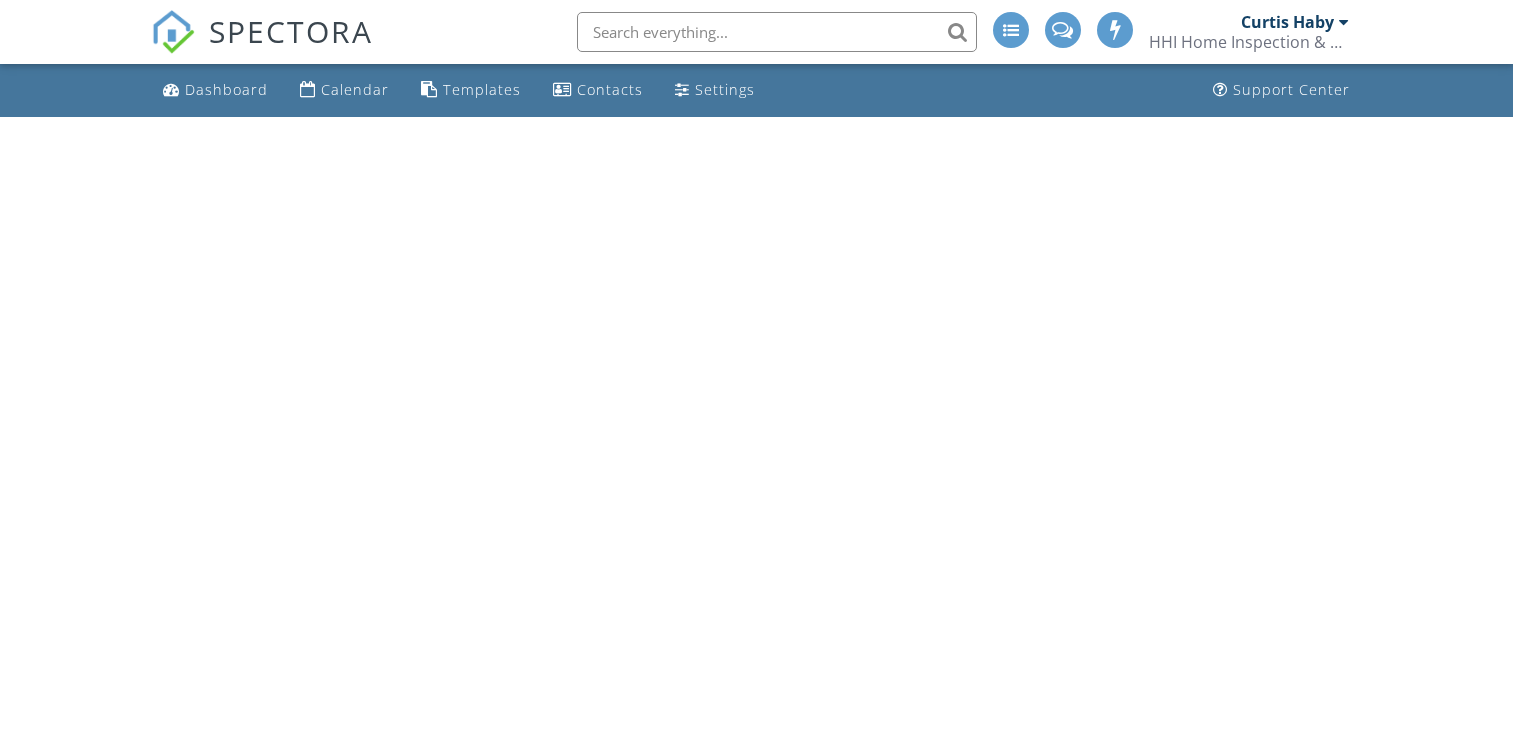 scroll, scrollTop: 0, scrollLeft: 0, axis: both 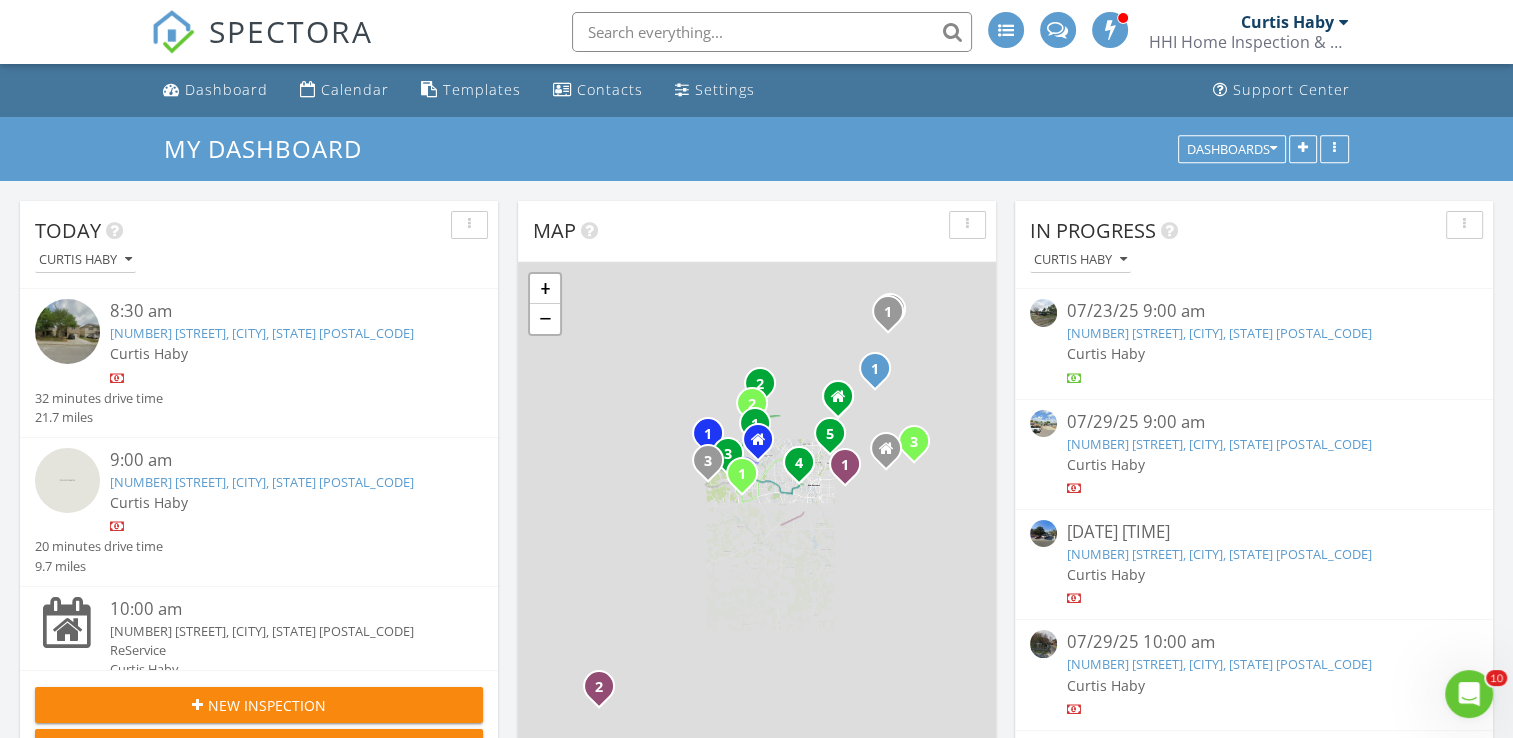 click on "[TIME]
[NUMBER] [STREET], [CITY], [STATE] [POSTAL_CODE]
[FIRST] [LAST]
[DURATION] drive time   [DISTANCE] miles" at bounding box center [259, 512] 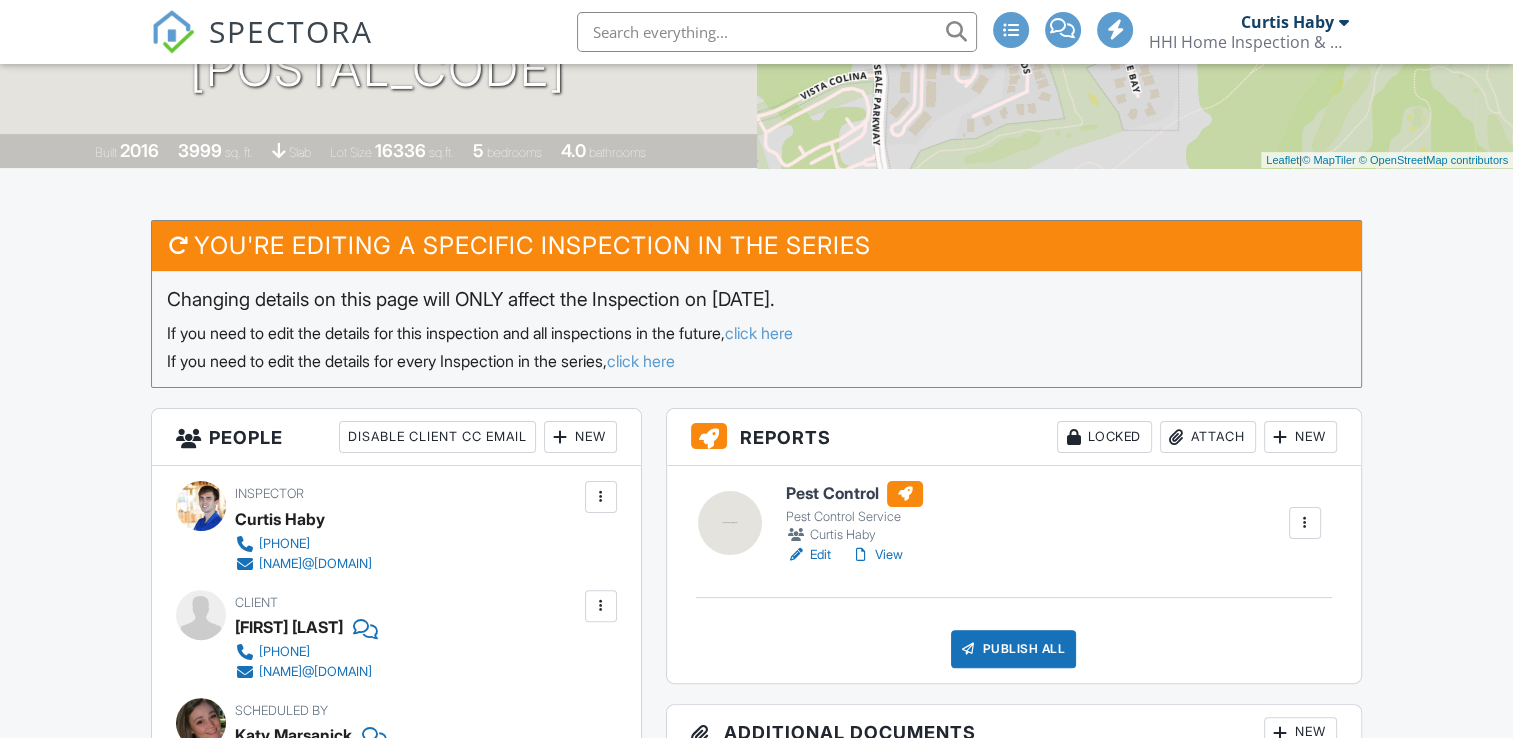 scroll, scrollTop: 566, scrollLeft: 0, axis: vertical 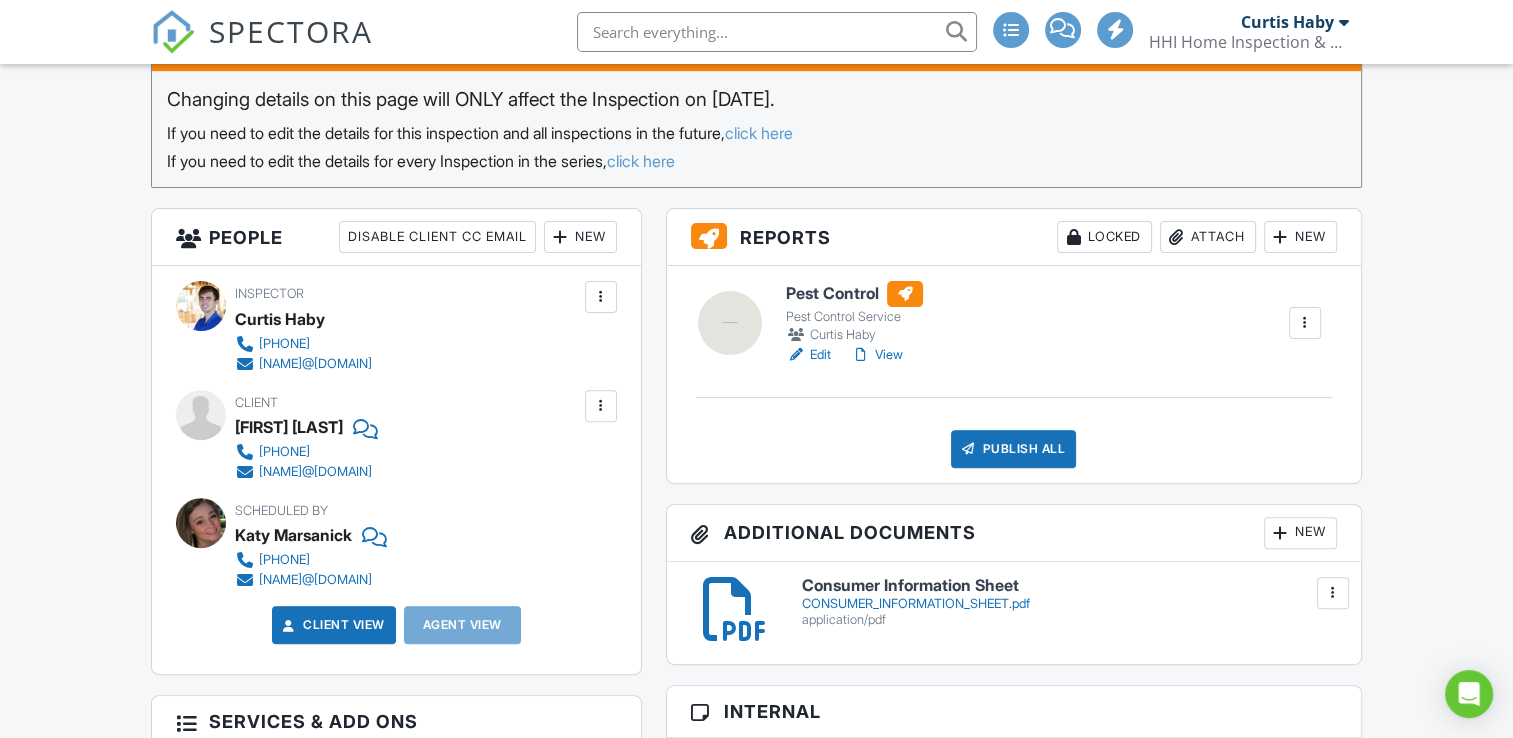 click on "Edit" at bounding box center (808, 355) 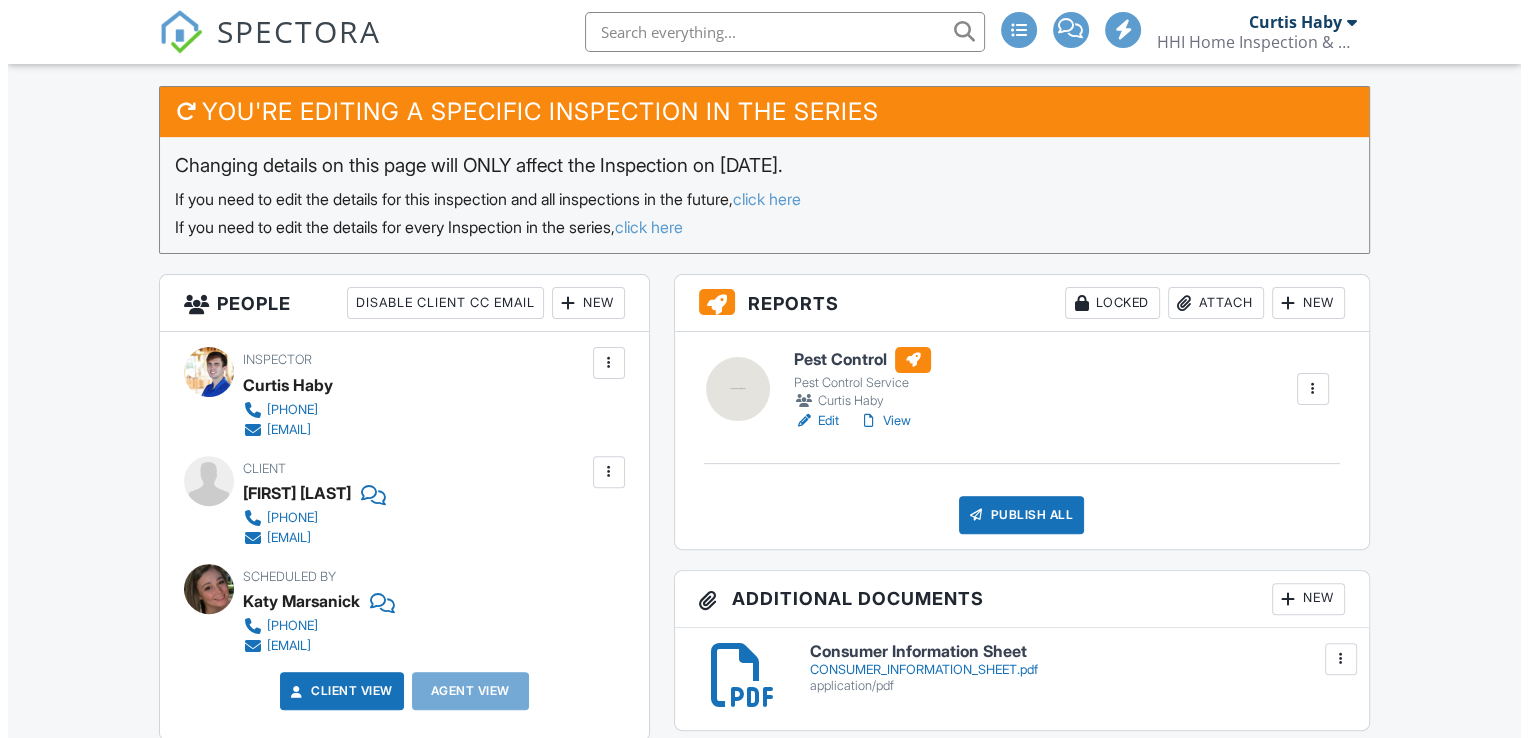 scroll, scrollTop: 0, scrollLeft: 0, axis: both 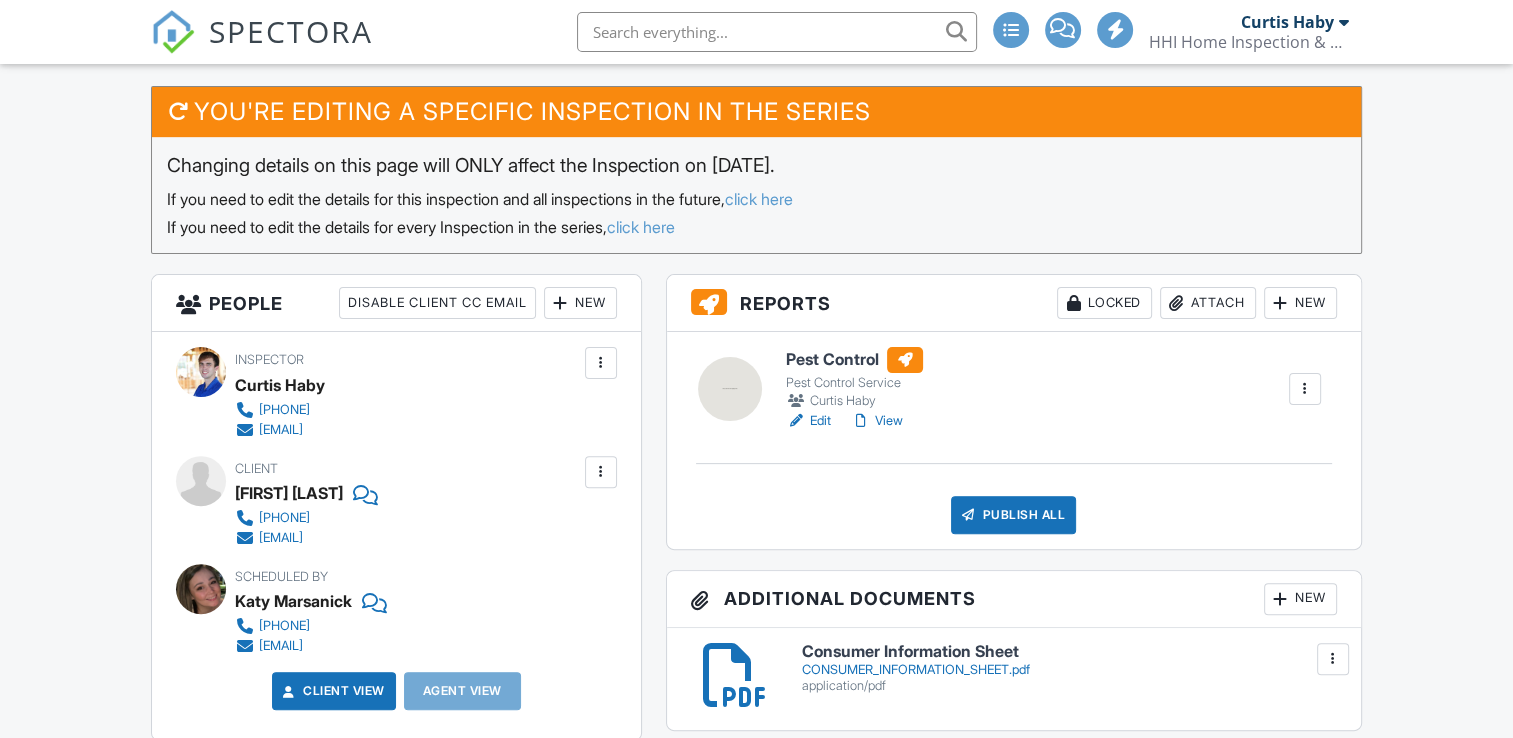 click on "Publish All" at bounding box center [1013, 515] 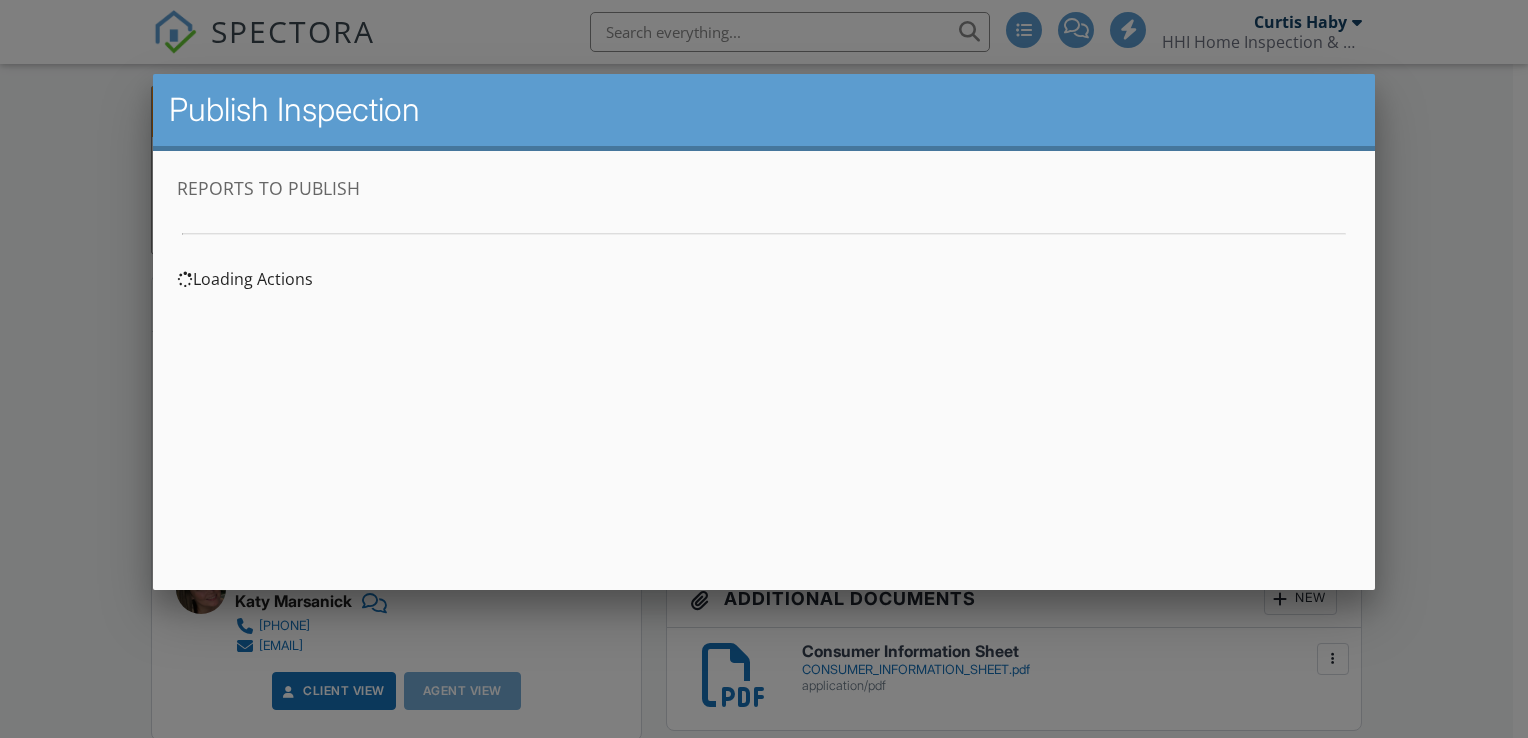 scroll, scrollTop: 0, scrollLeft: 0, axis: both 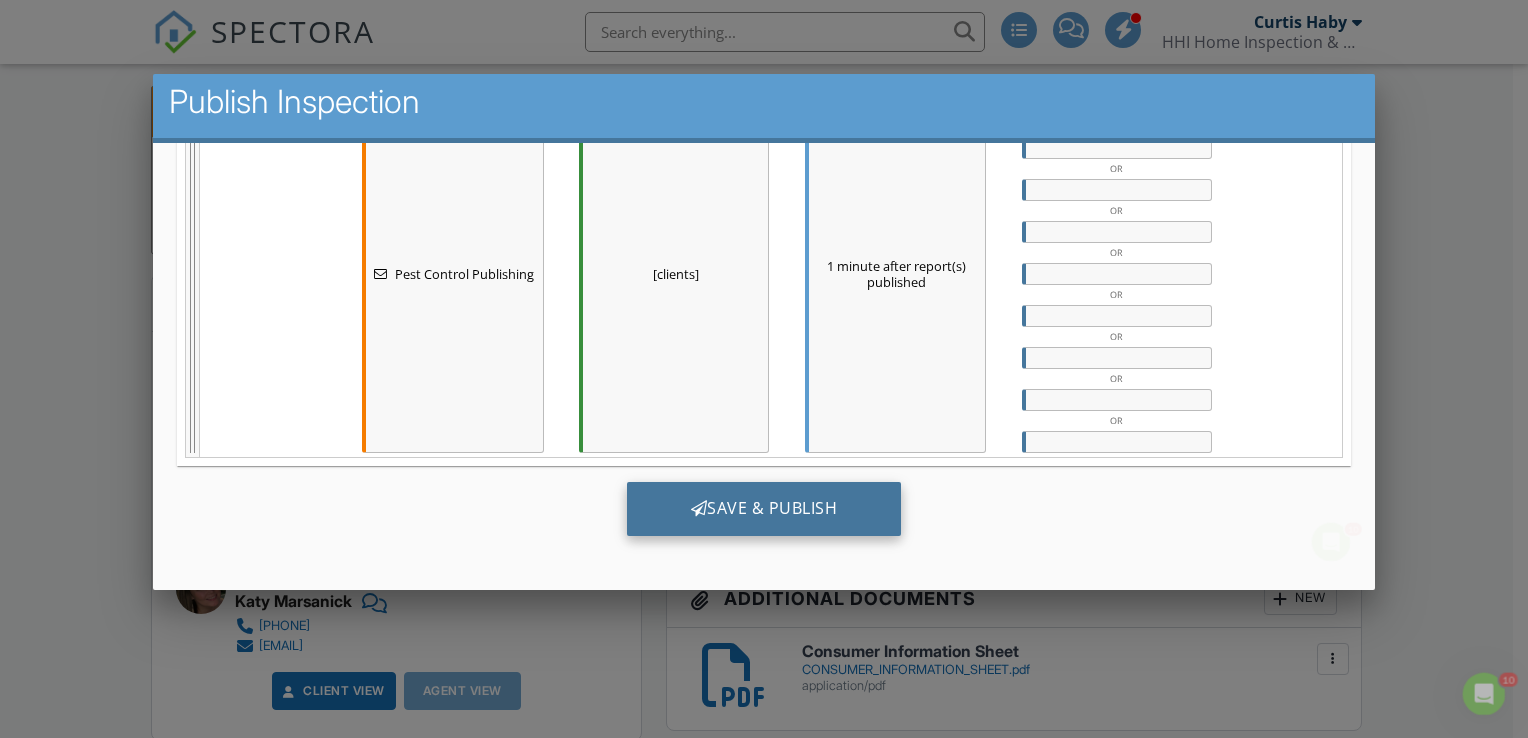 click on "Save & Publish" at bounding box center [763, 508] 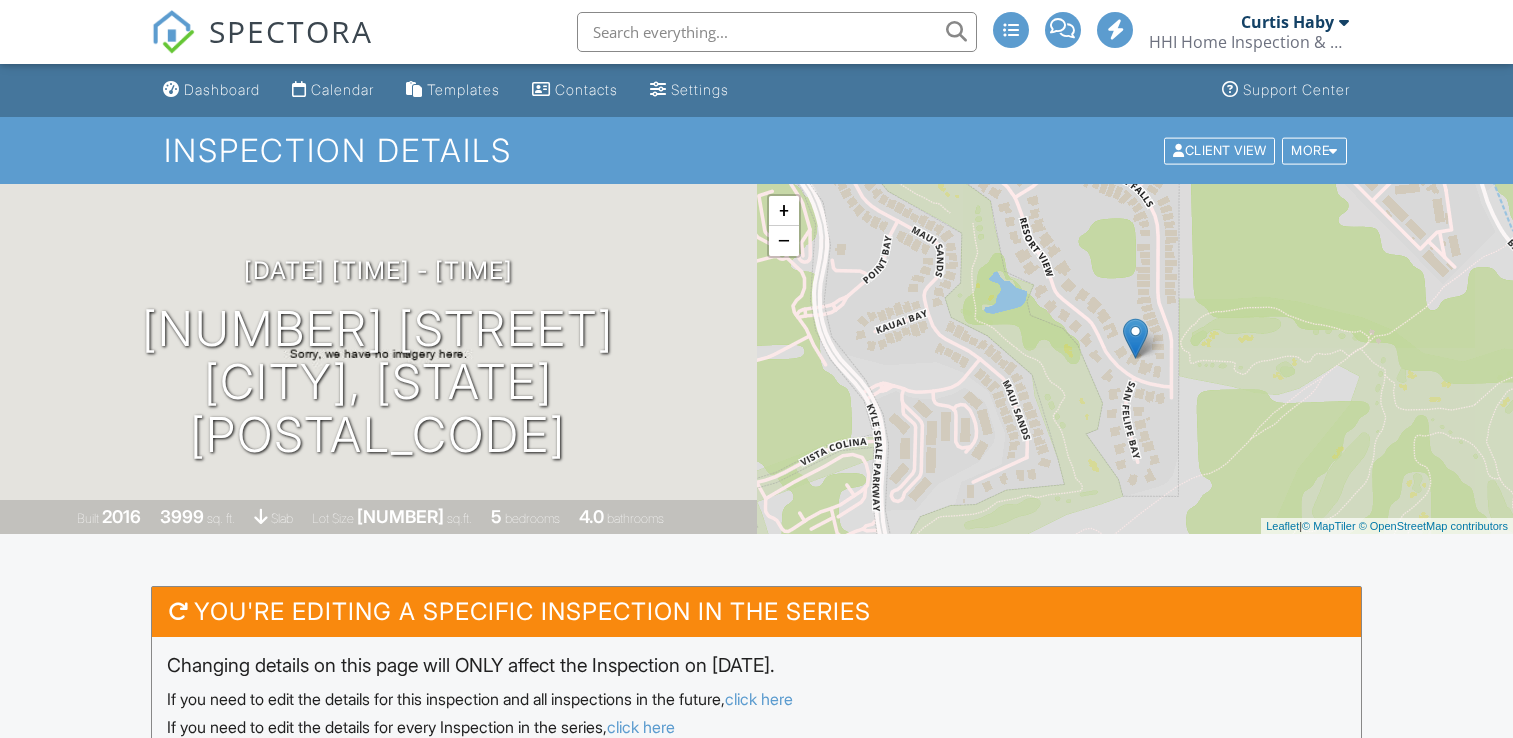scroll, scrollTop: 0, scrollLeft: 0, axis: both 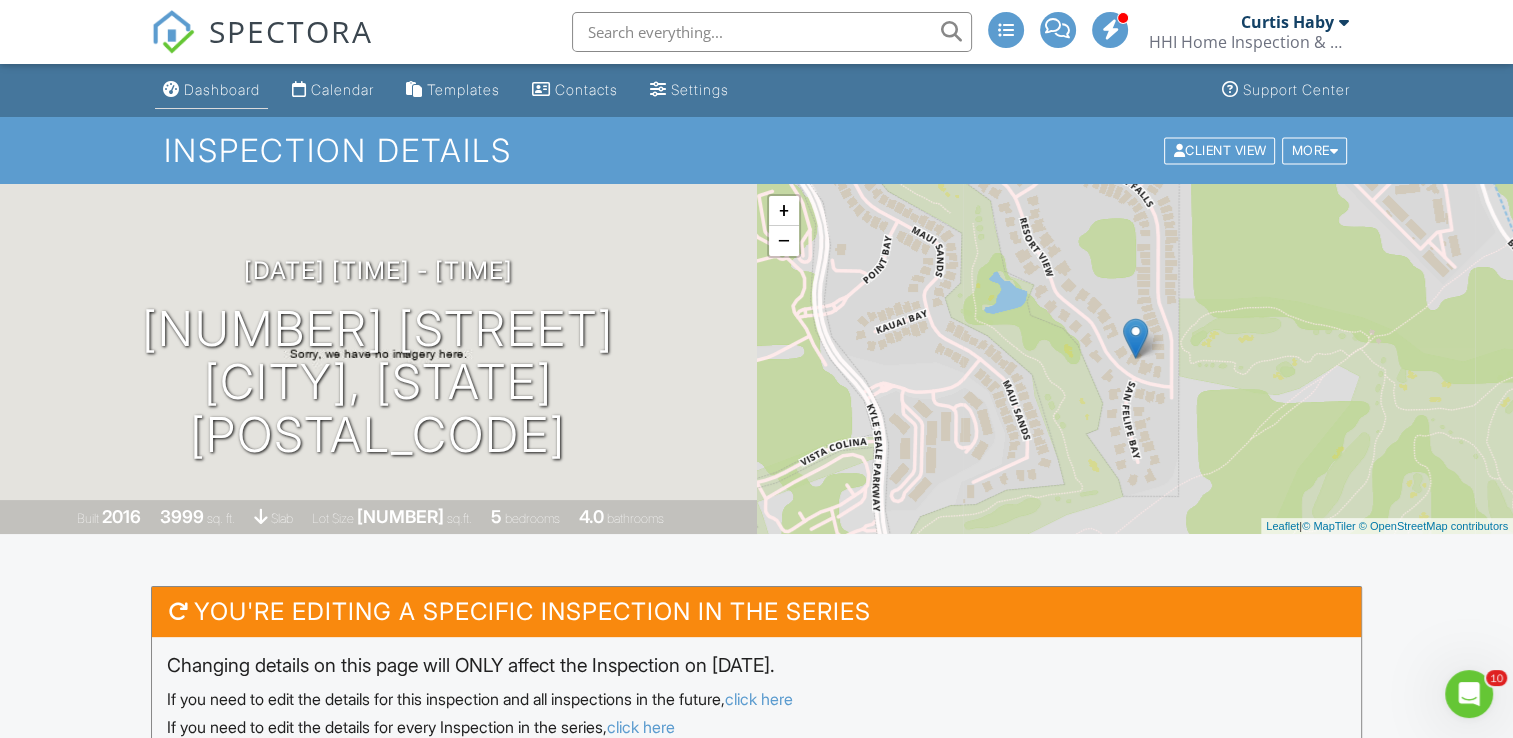 click on "Dashboard" at bounding box center [211, 90] 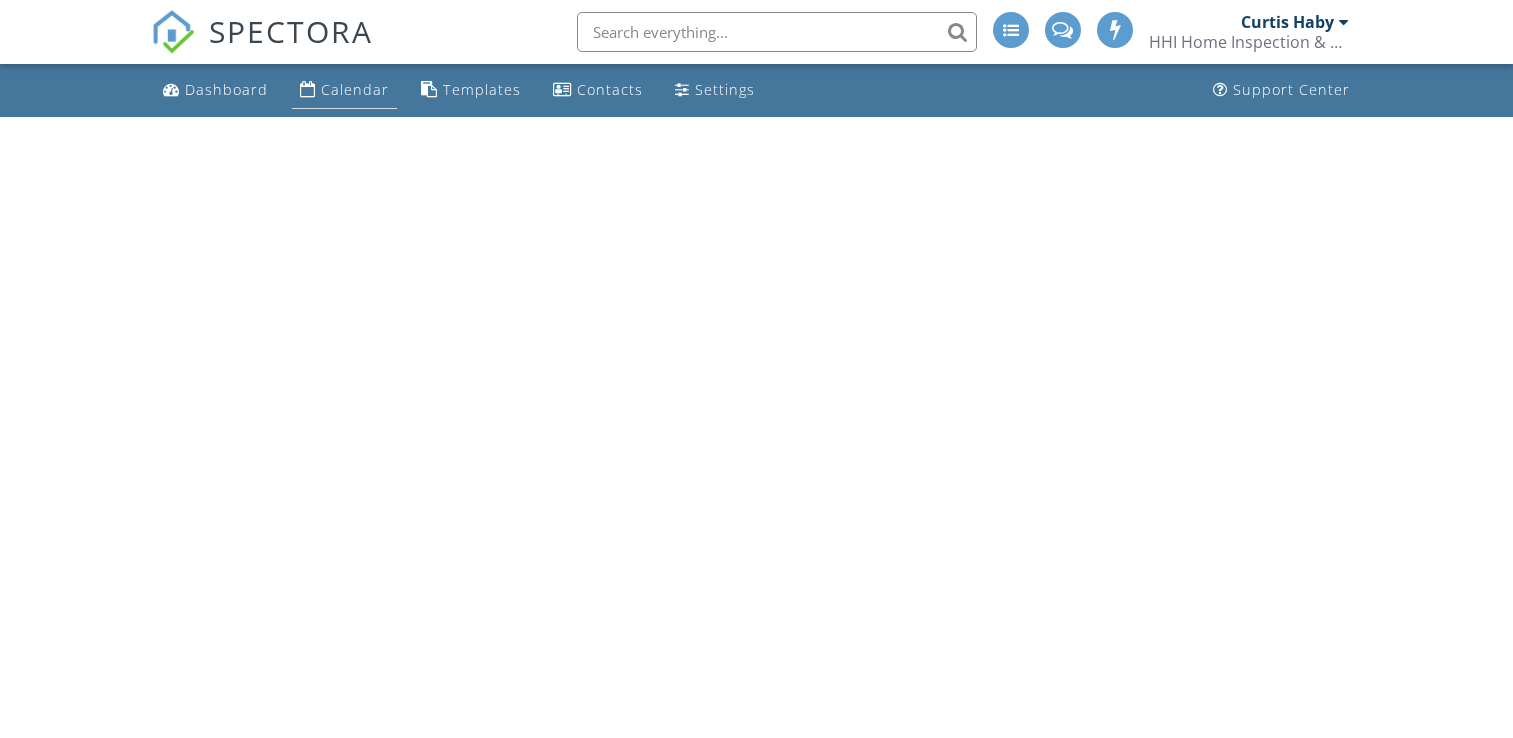 scroll, scrollTop: 0, scrollLeft: 0, axis: both 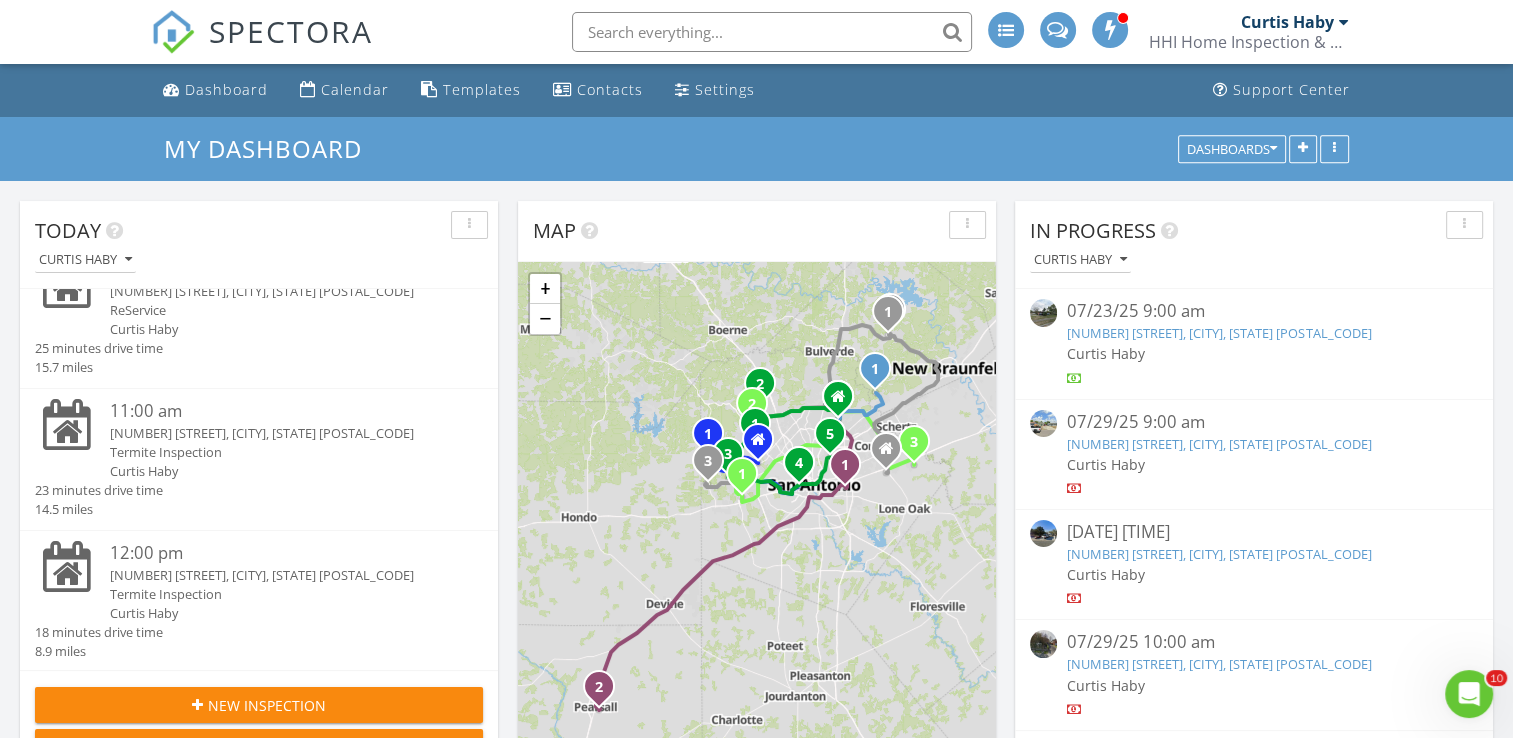 click on "Termite Inspection" at bounding box center [278, 452] 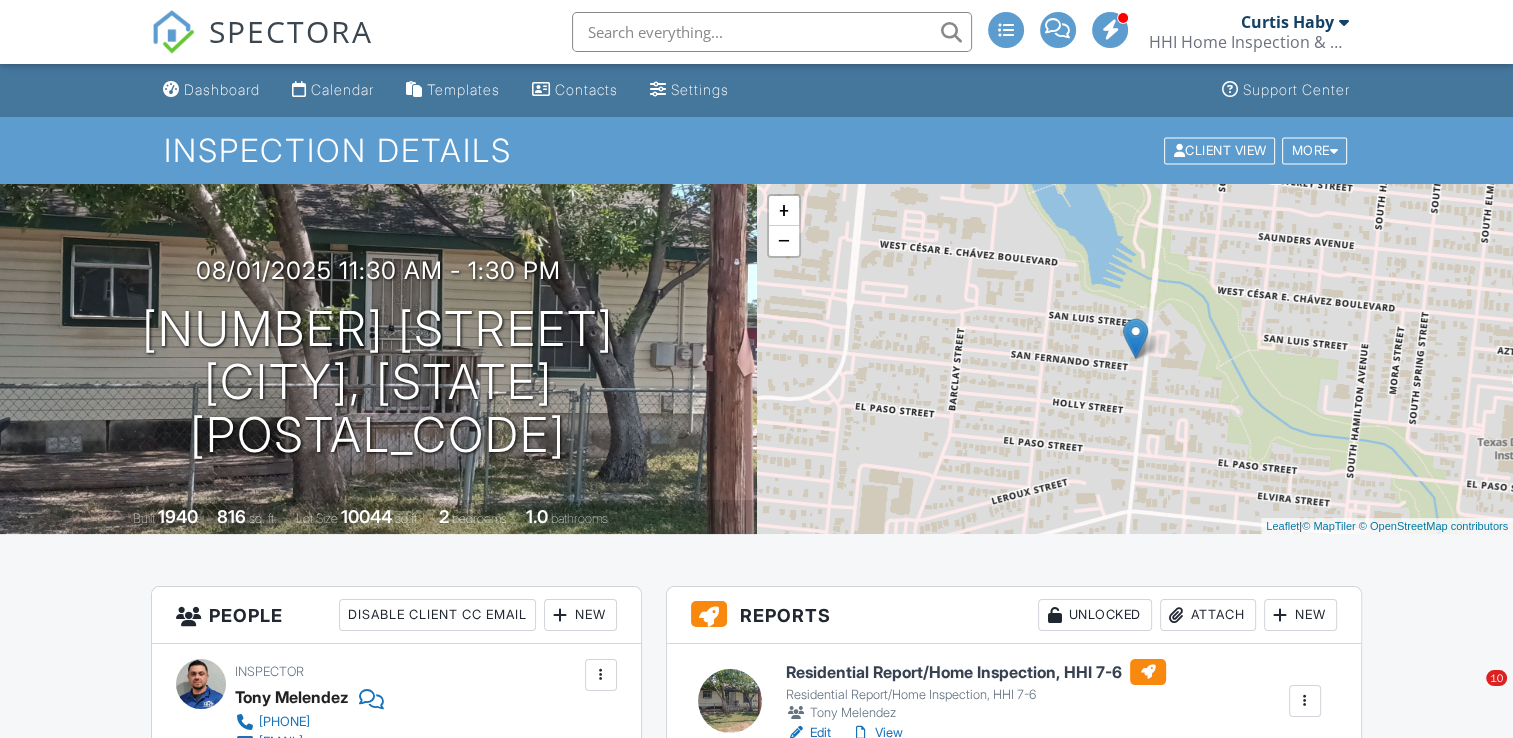 scroll, scrollTop: 0, scrollLeft: 0, axis: both 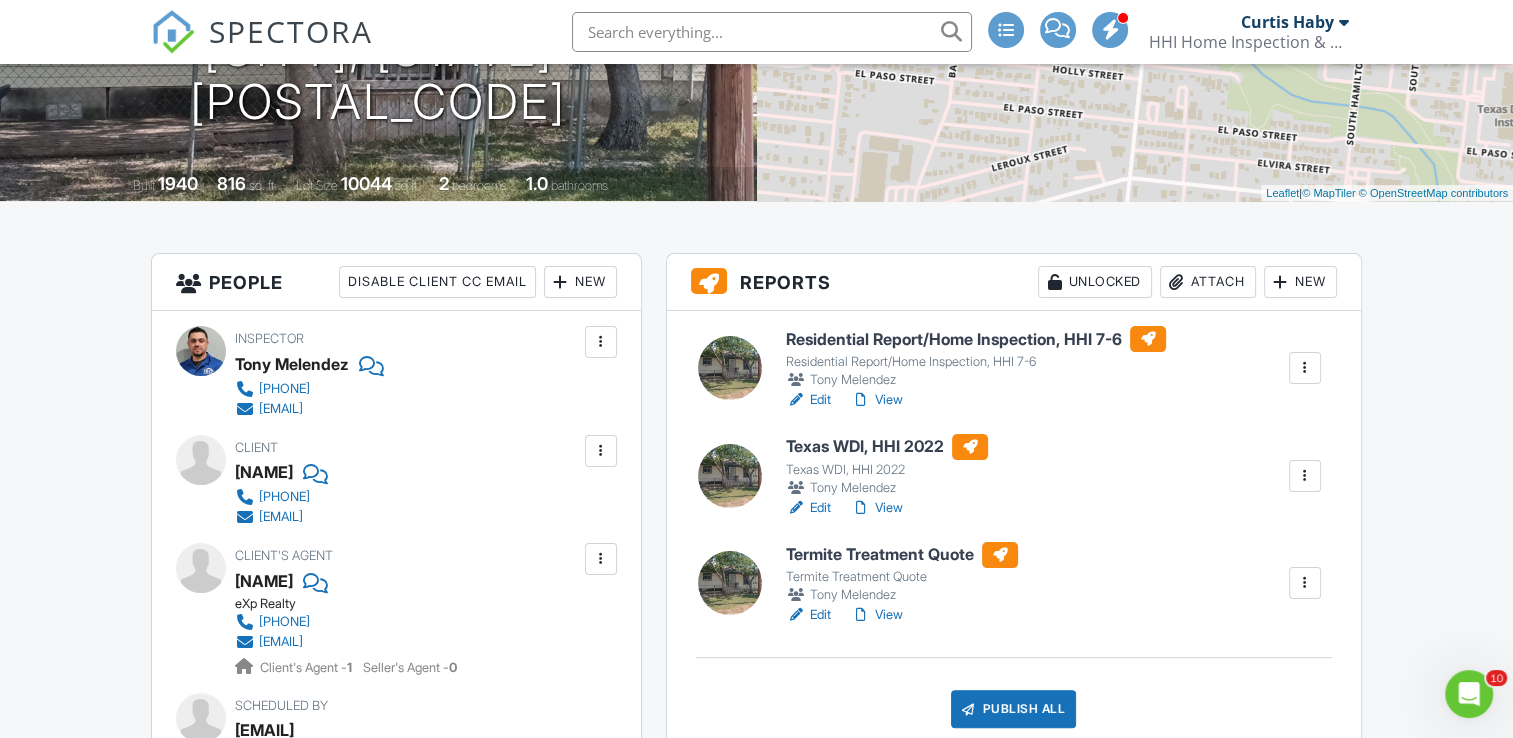 click at bounding box center (1305, 476) 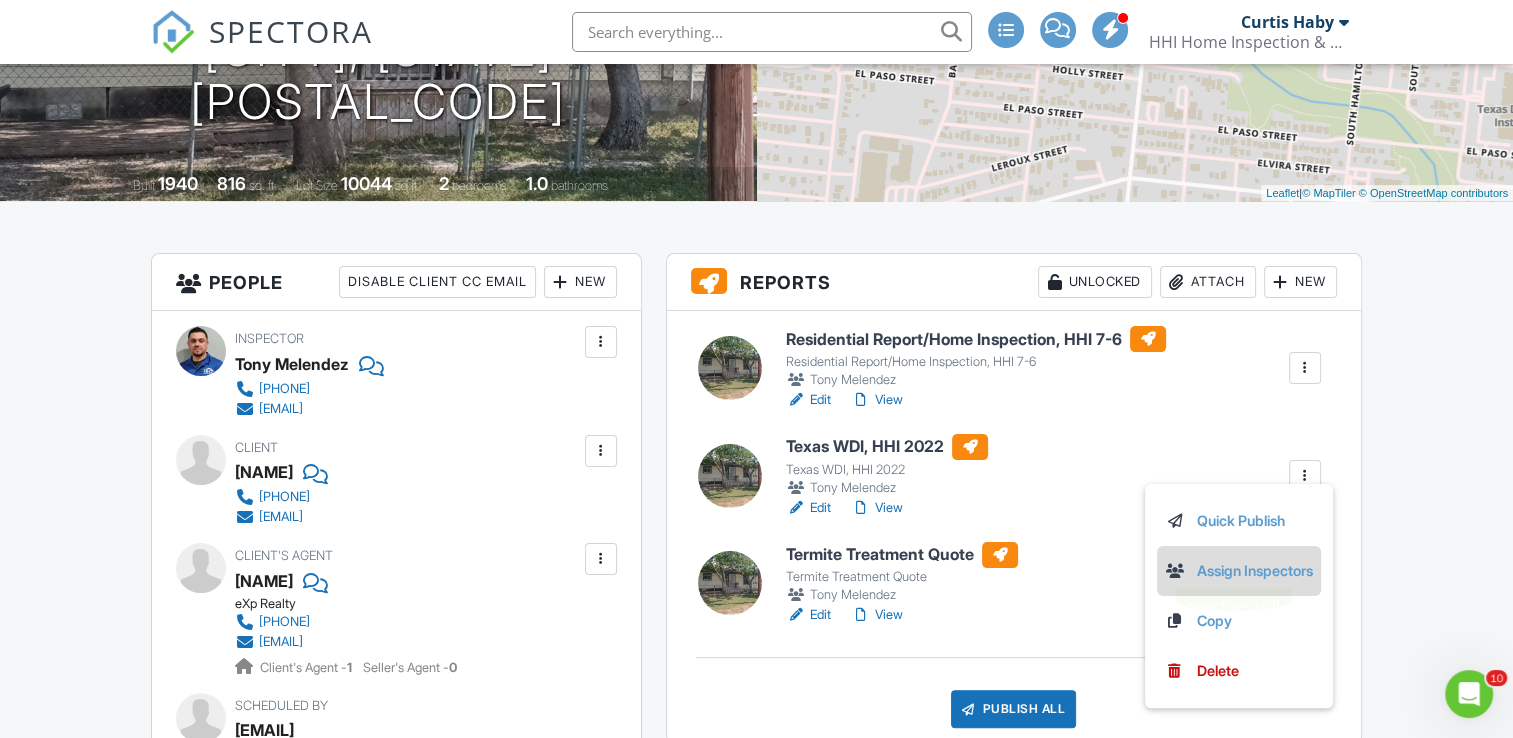 click on "Assign Inspectors" at bounding box center (1239, 571) 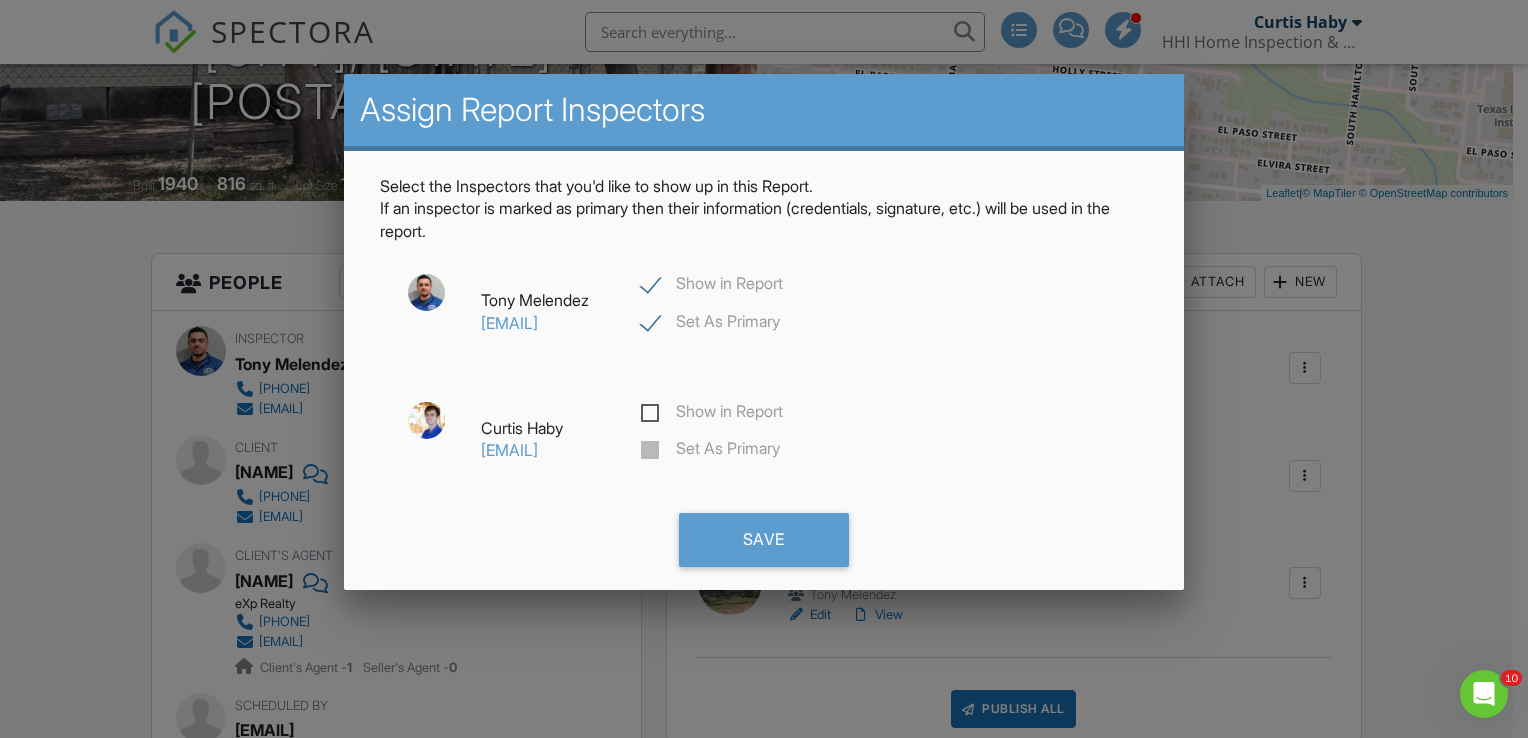 click on "Show in Report" 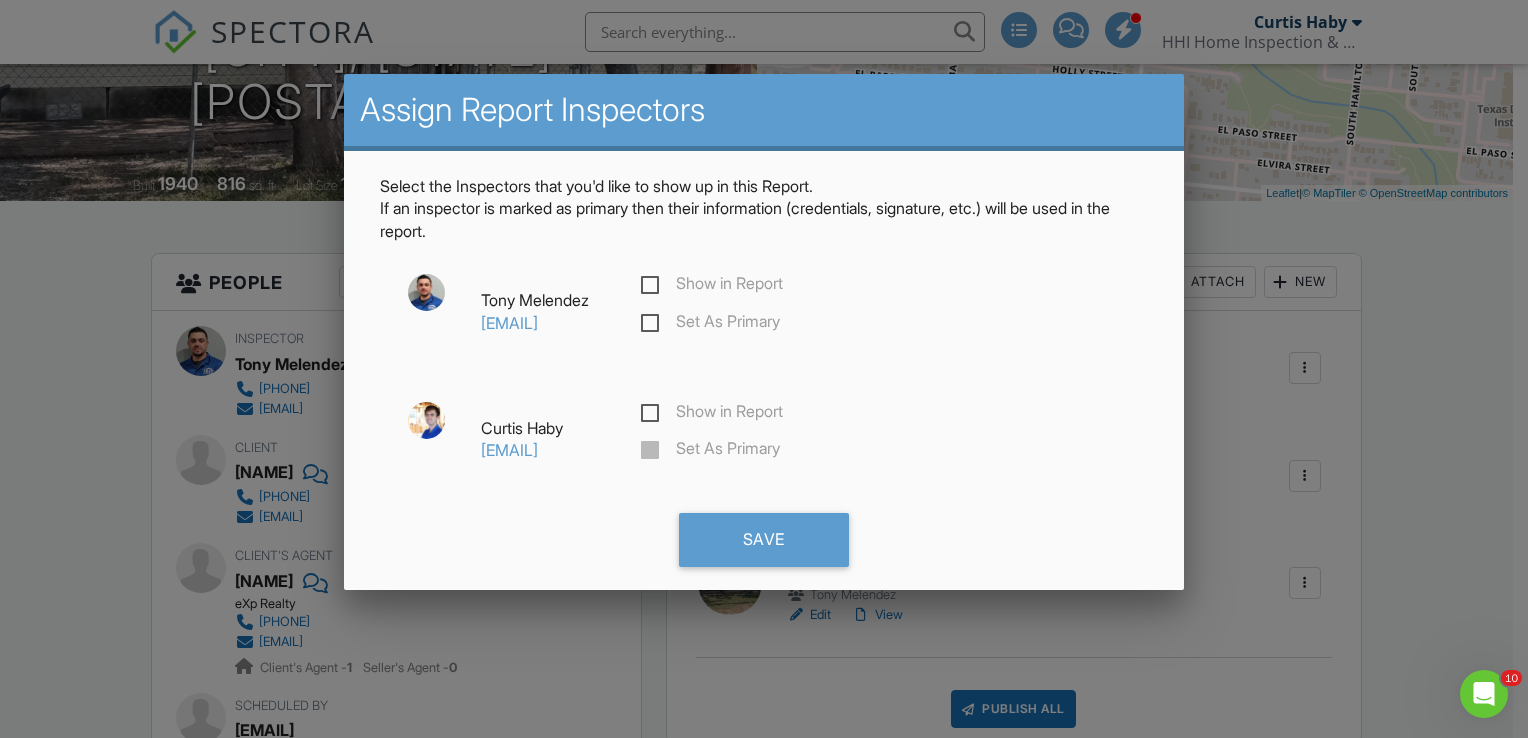 checkbox on "false" 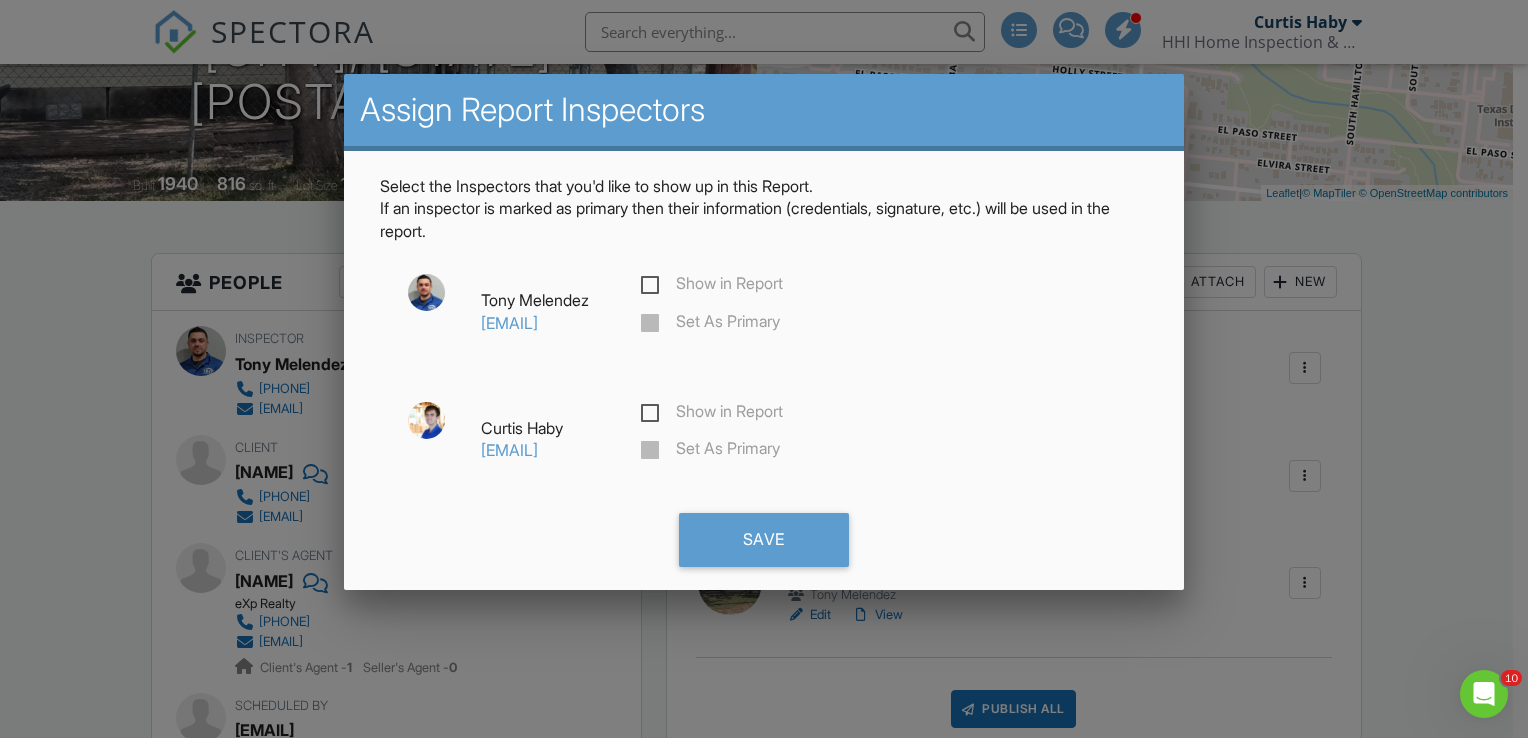 click on "Show in Report" 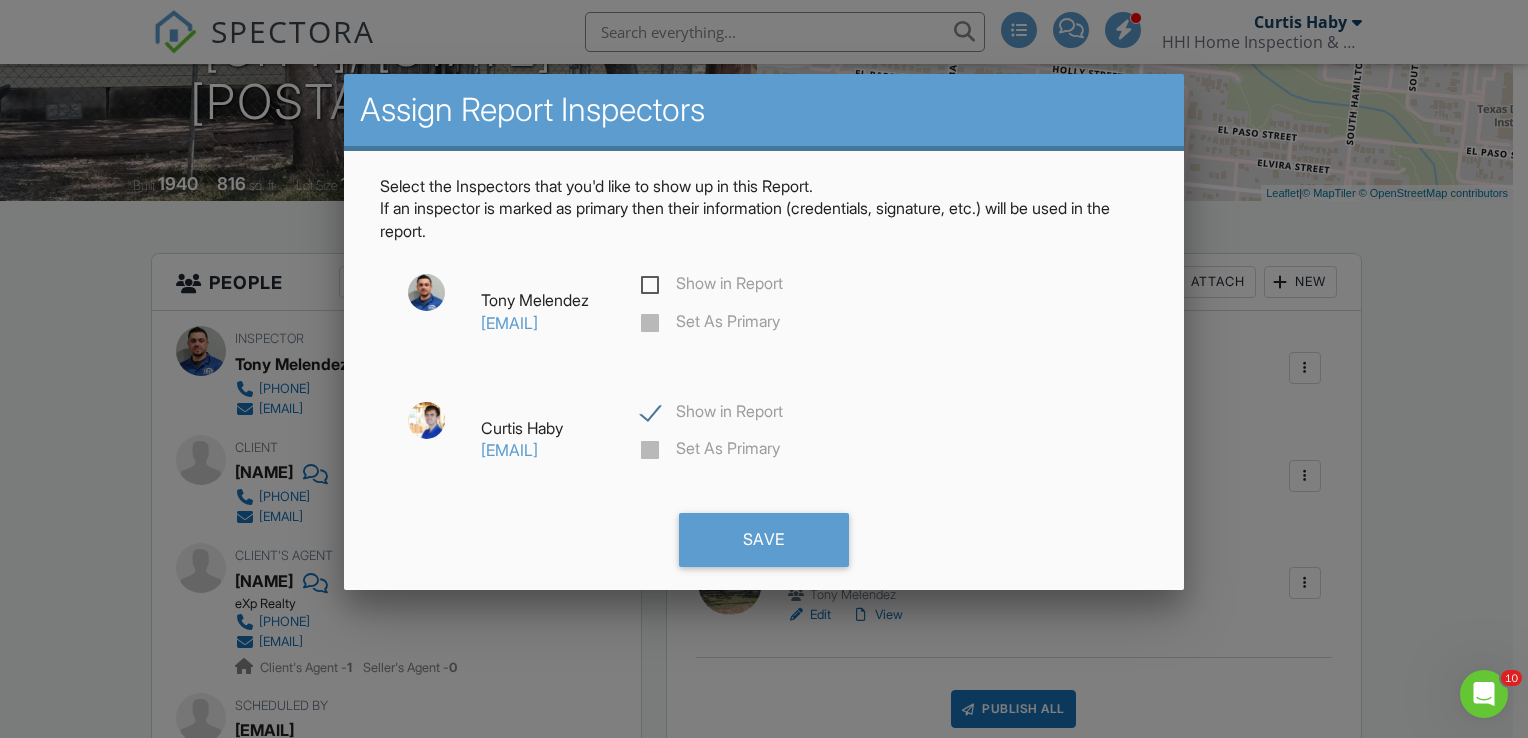 checkbox on "true" 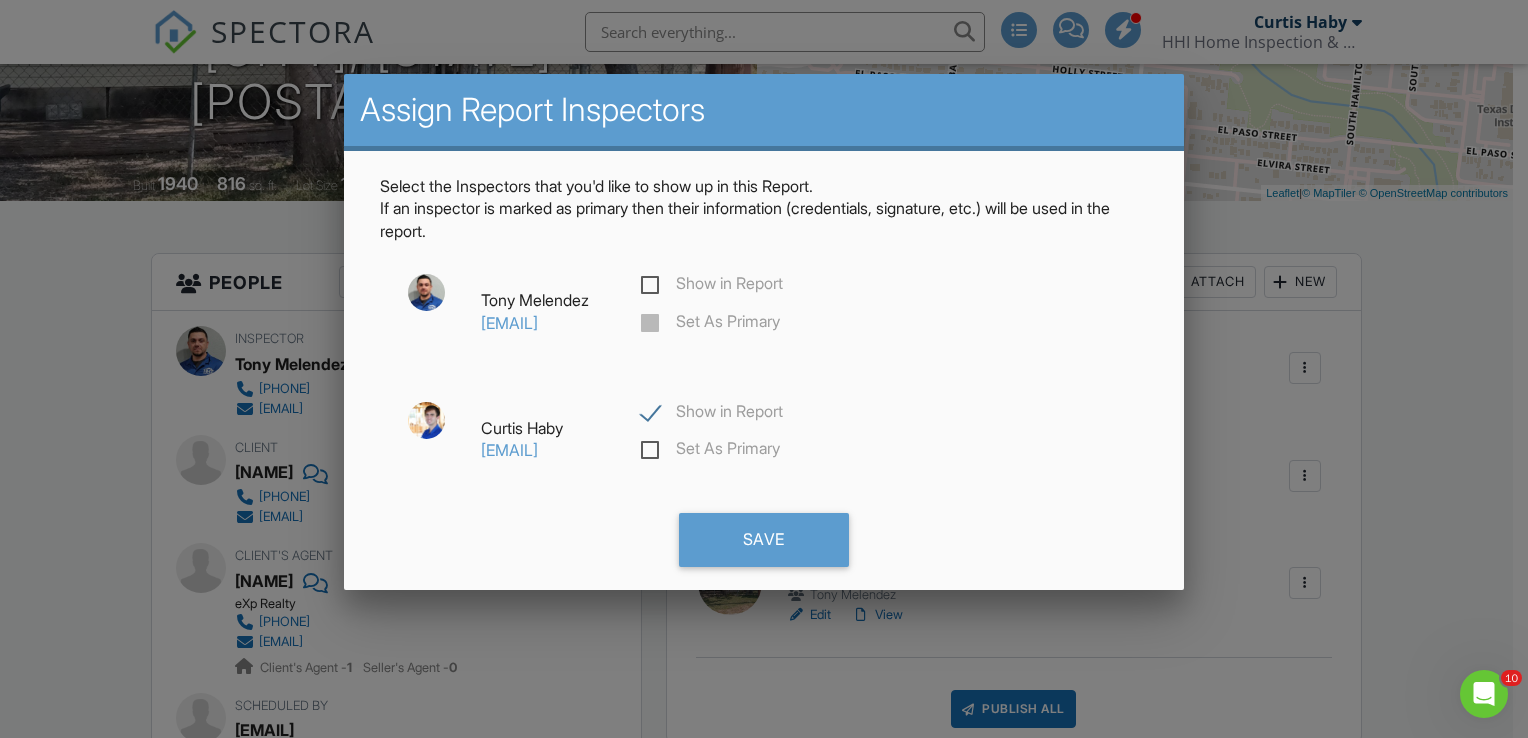 click on "Set As Primary" 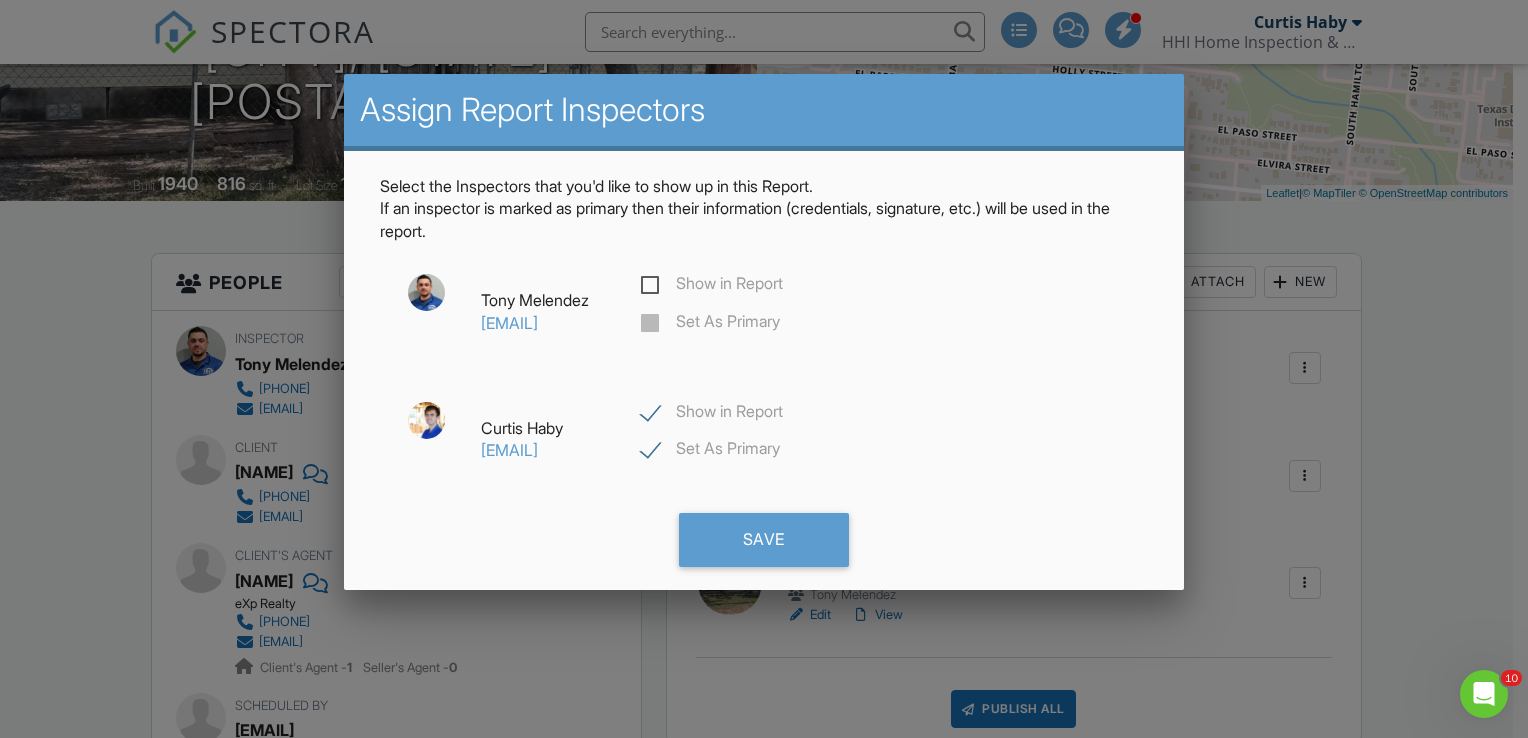 checkbox on "true" 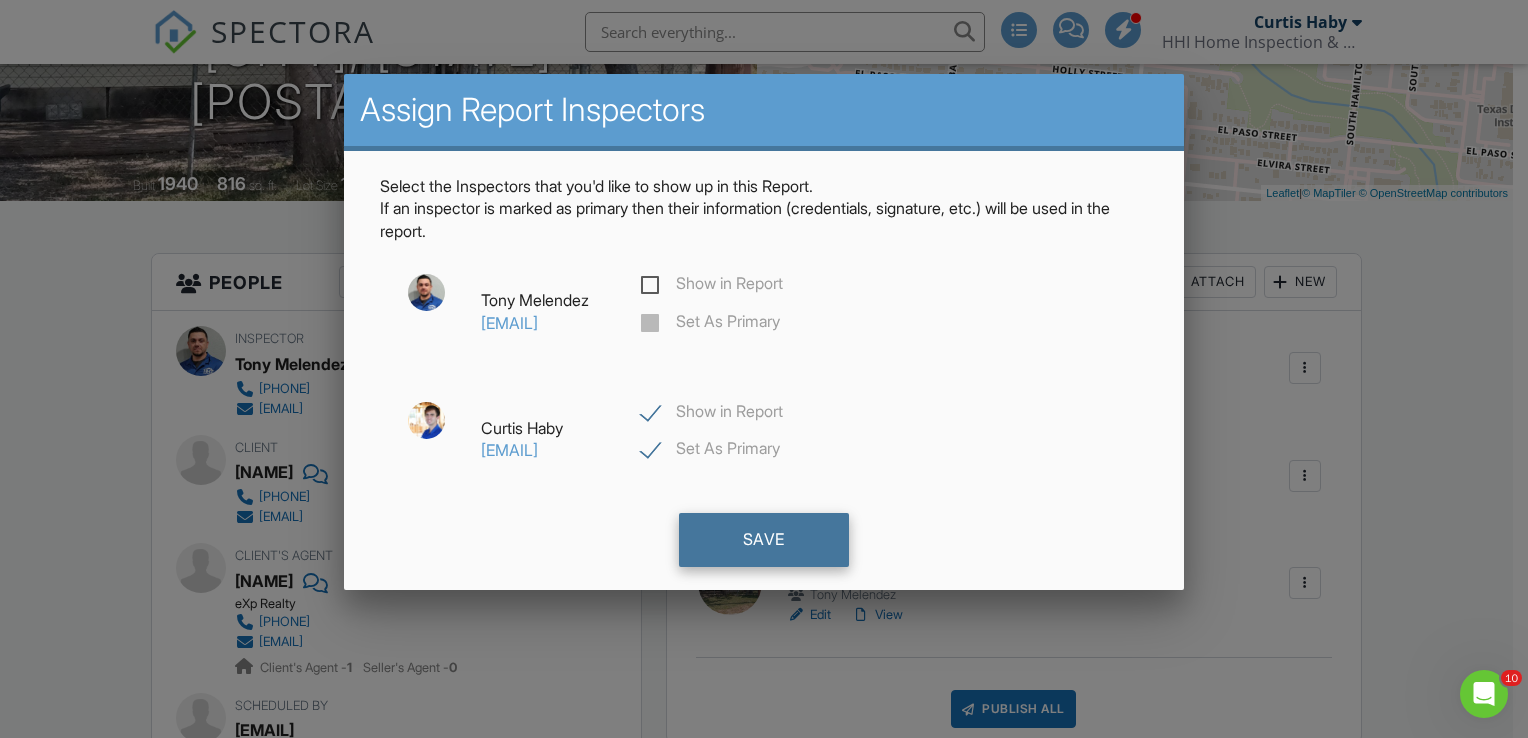click on "Save" 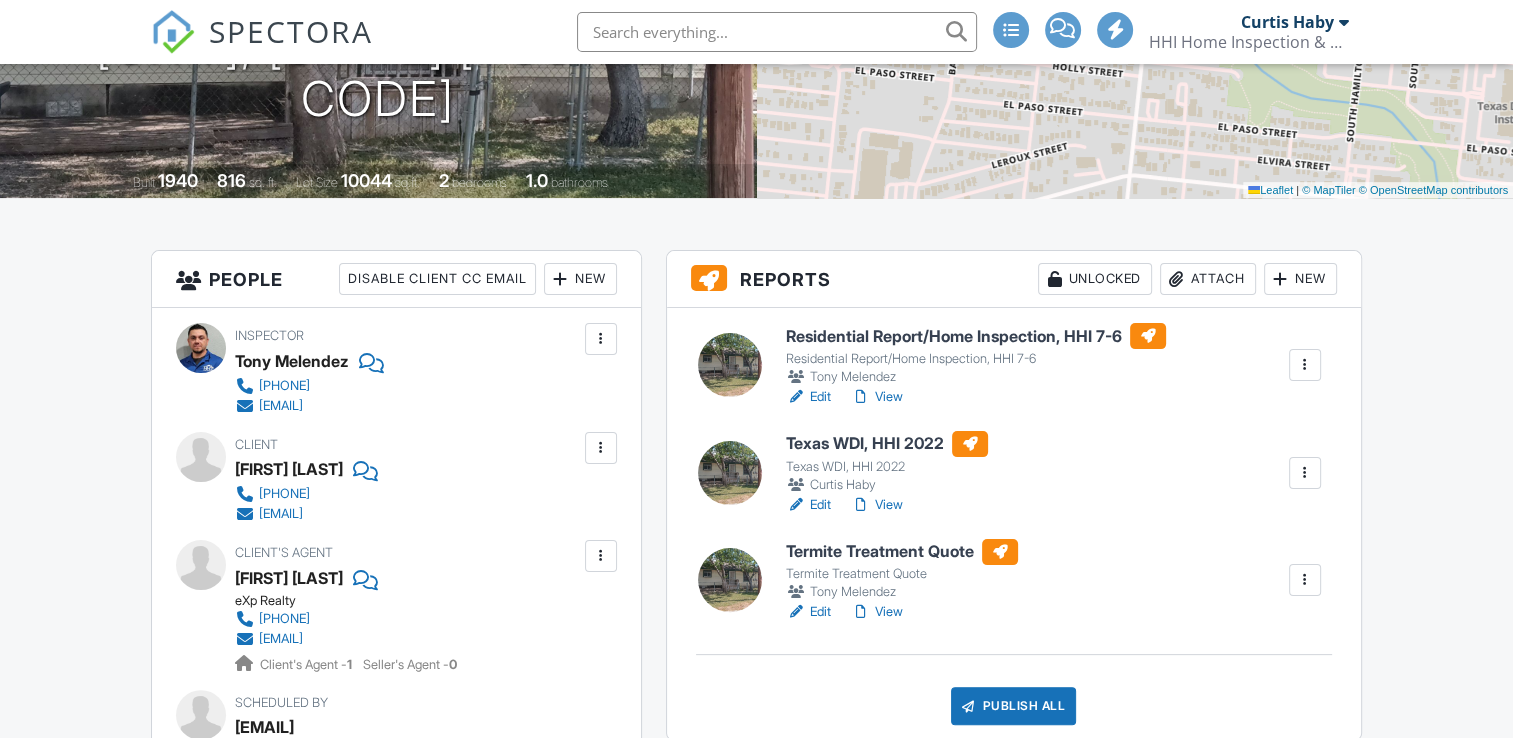 scroll, scrollTop: 336, scrollLeft: 0, axis: vertical 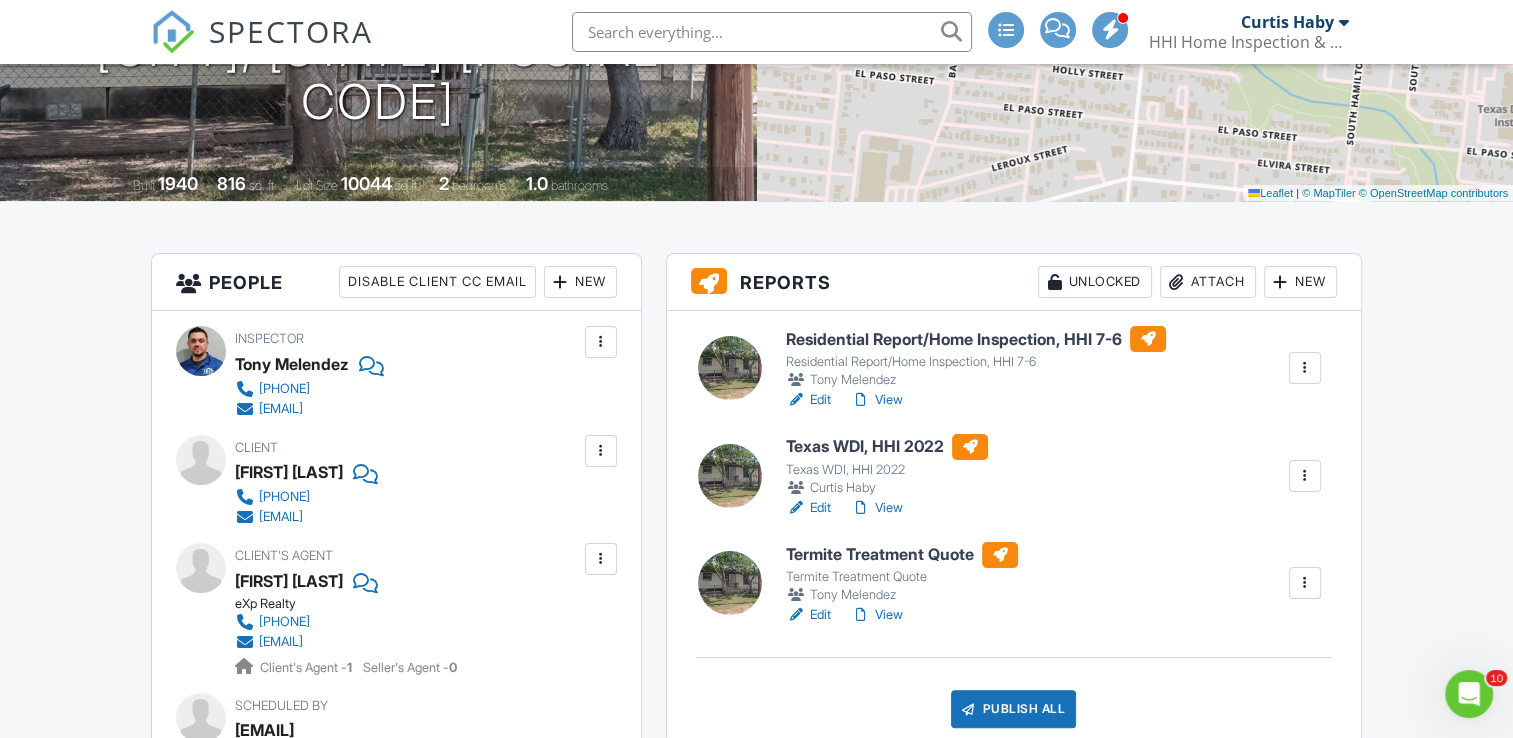 click on "Edit" at bounding box center [808, 508] 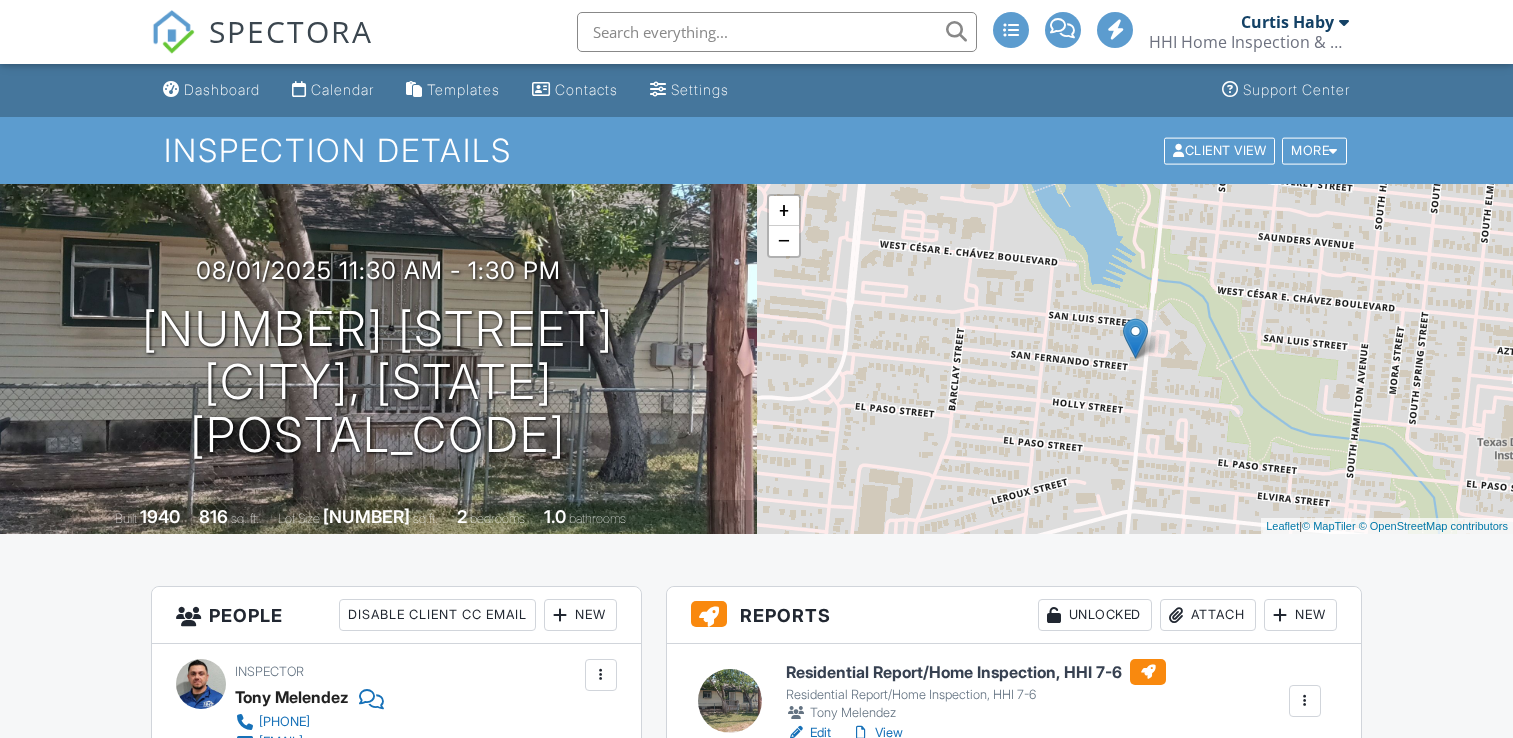 scroll, scrollTop: 0, scrollLeft: 0, axis: both 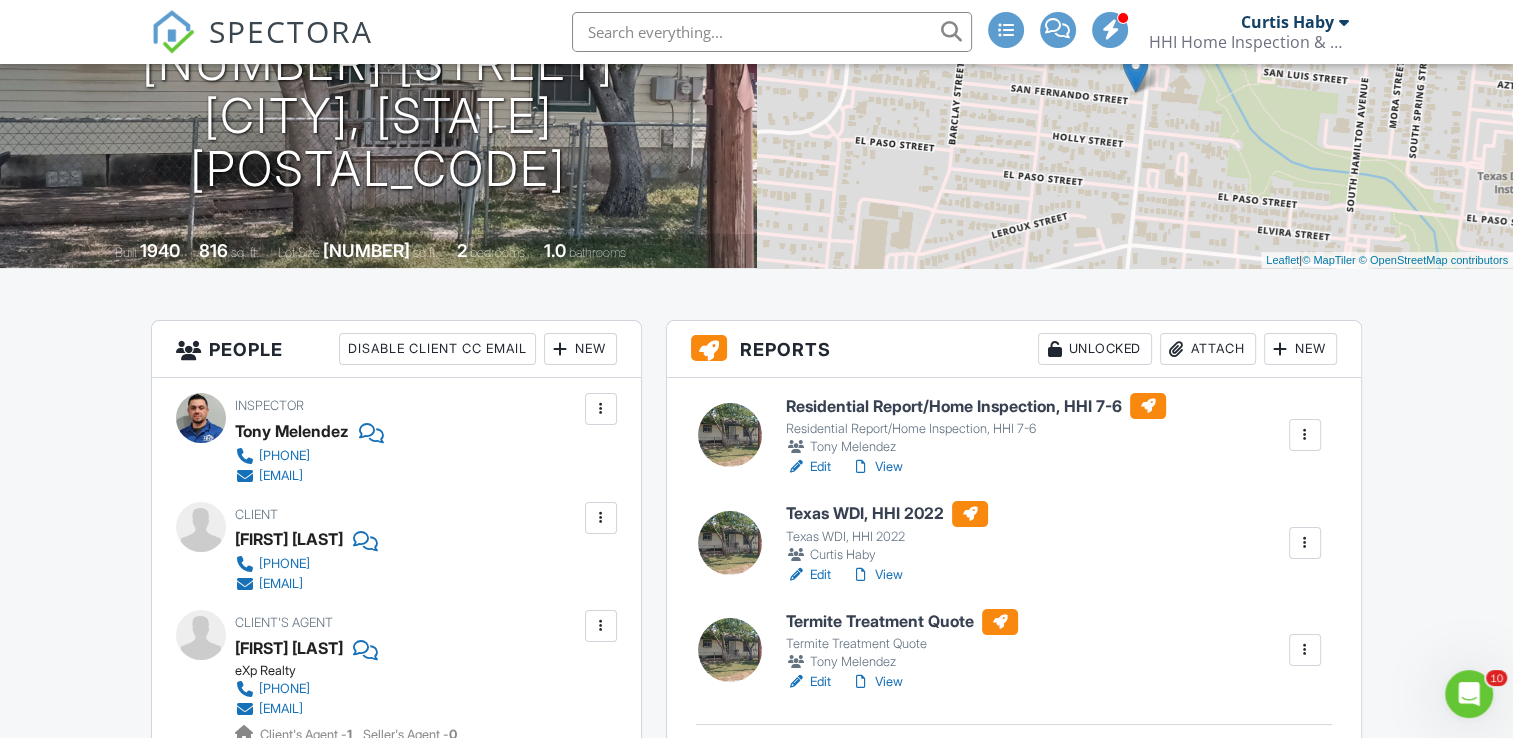click on "Edit
View" at bounding box center (902, 682) 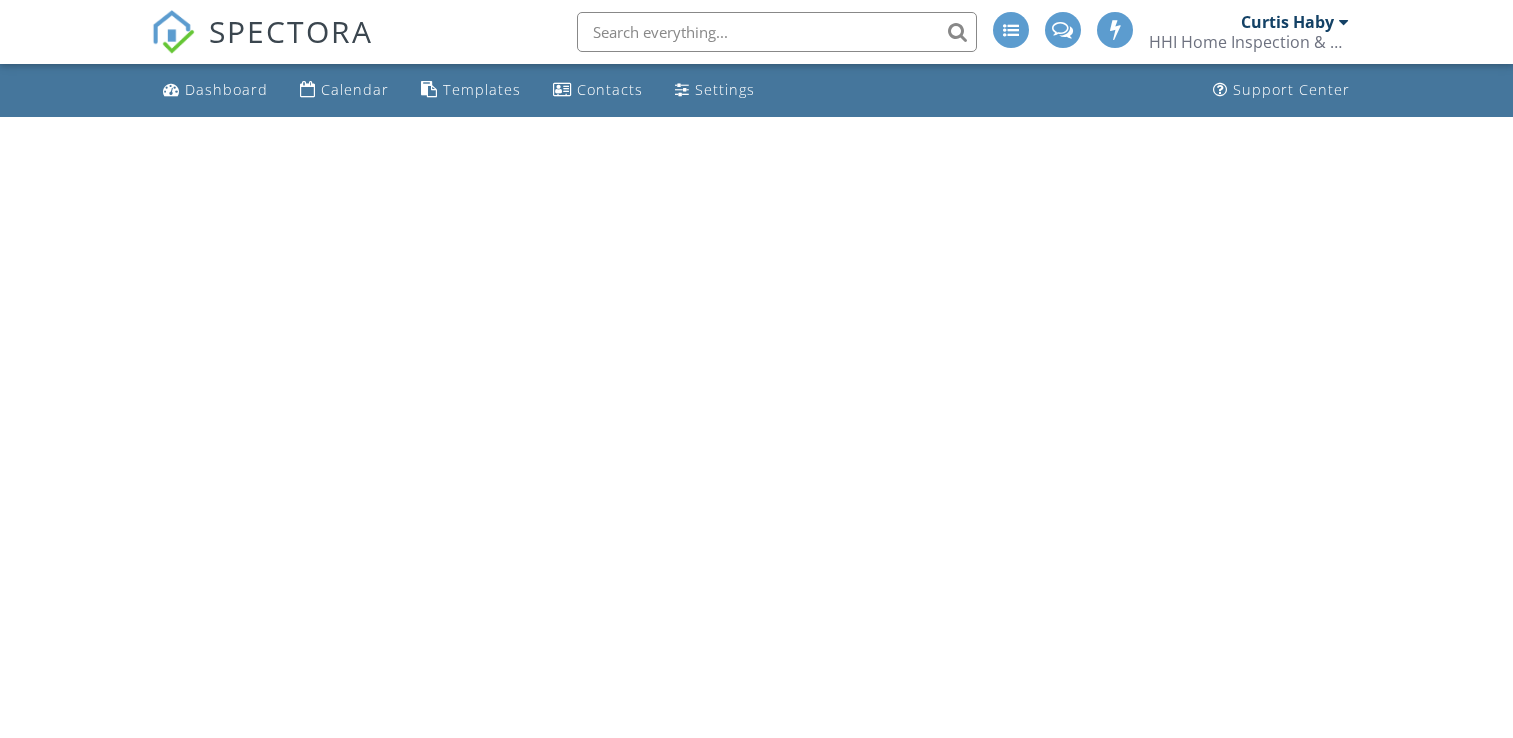 scroll, scrollTop: 0, scrollLeft: 0, axis: both 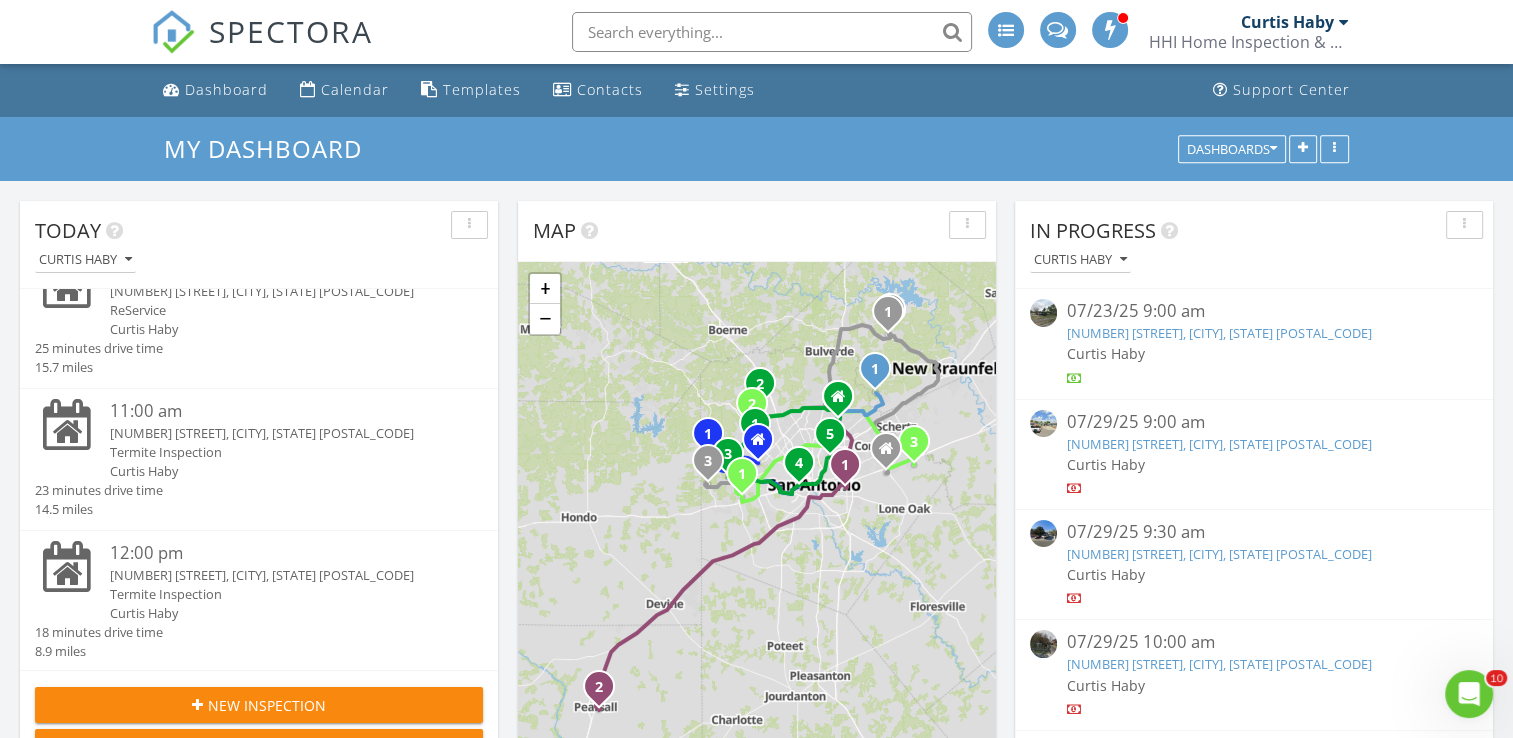 click on "Termite Inspection" at bounding box center (278, 594) 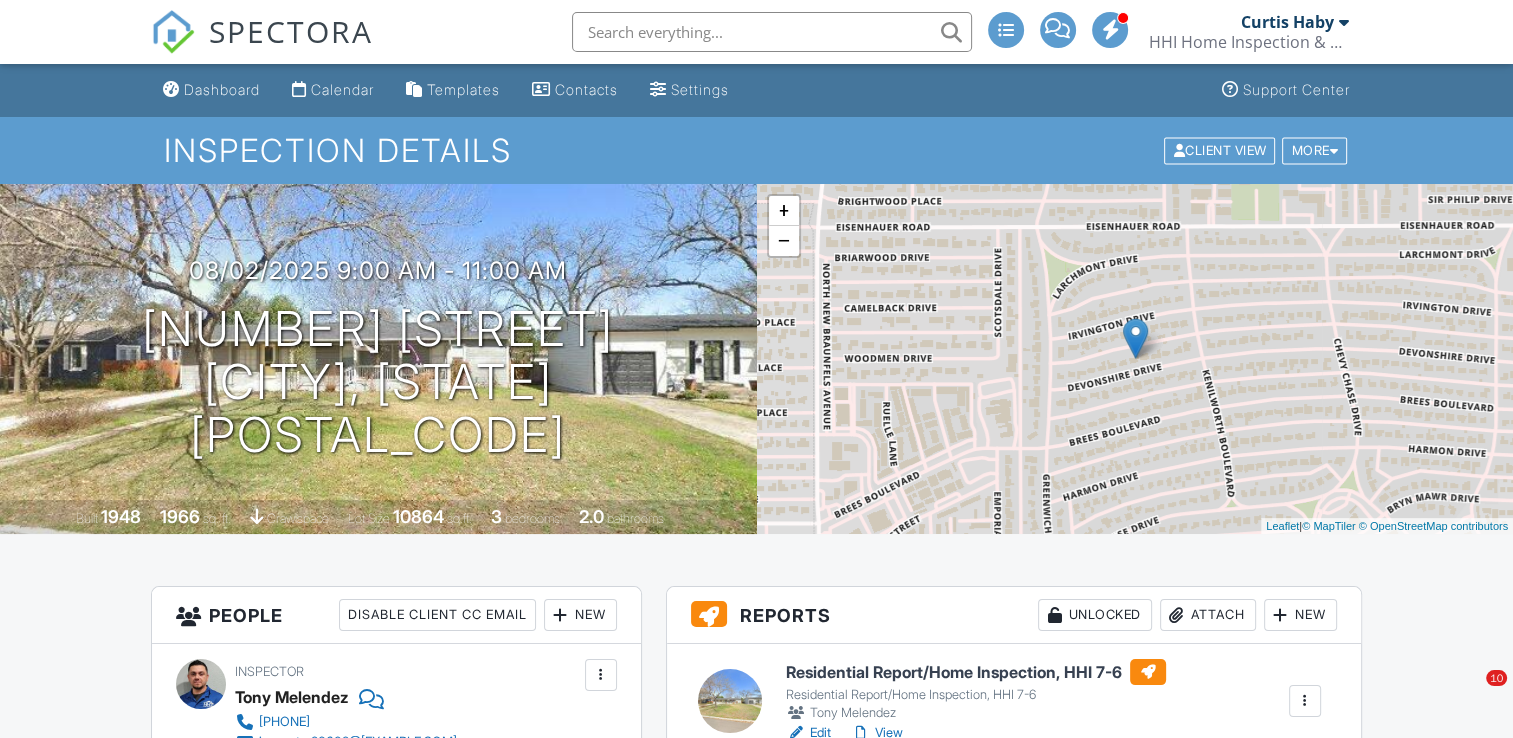 scroll, scrollTop: 0, scrollLeft: 0, axis: both 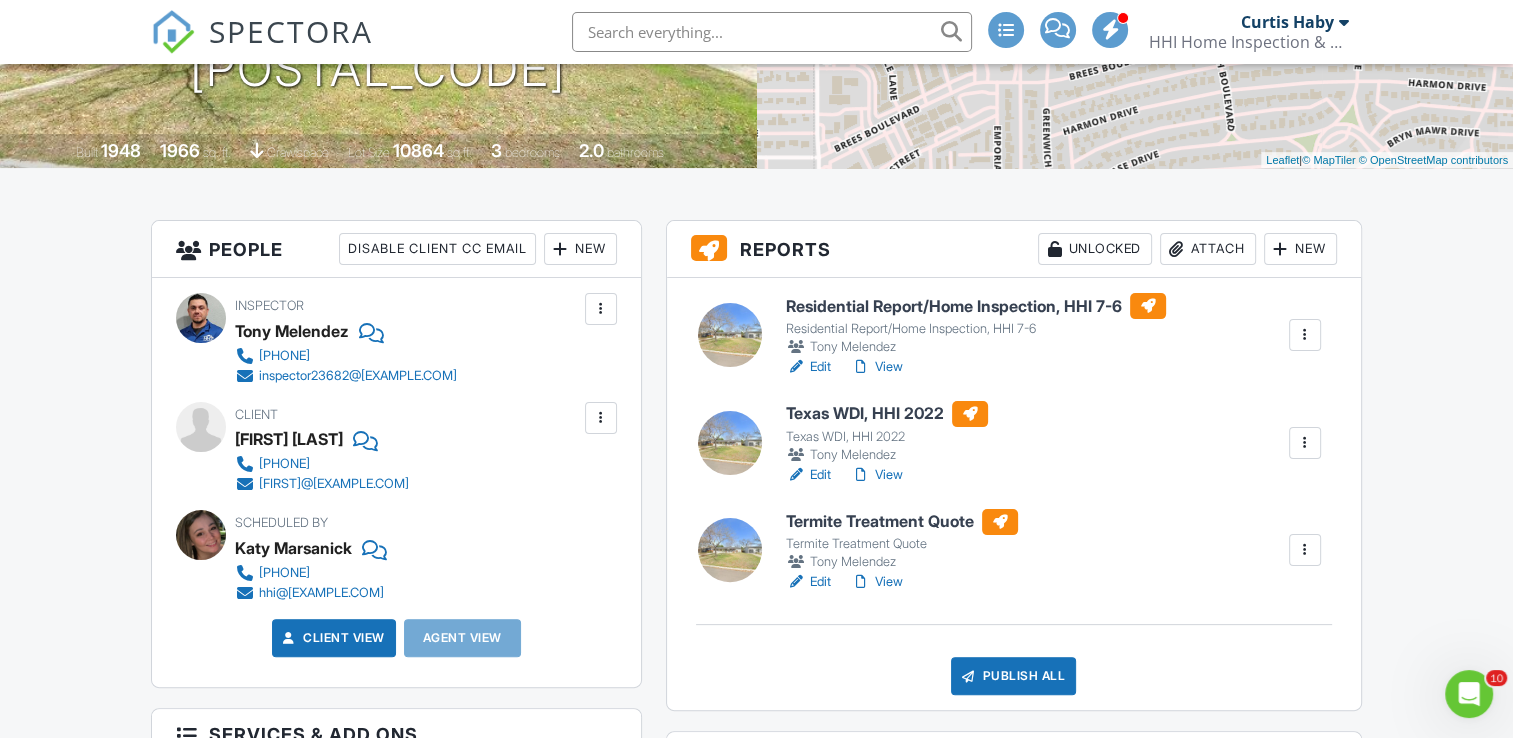 click at bounding box center (1305, 443) 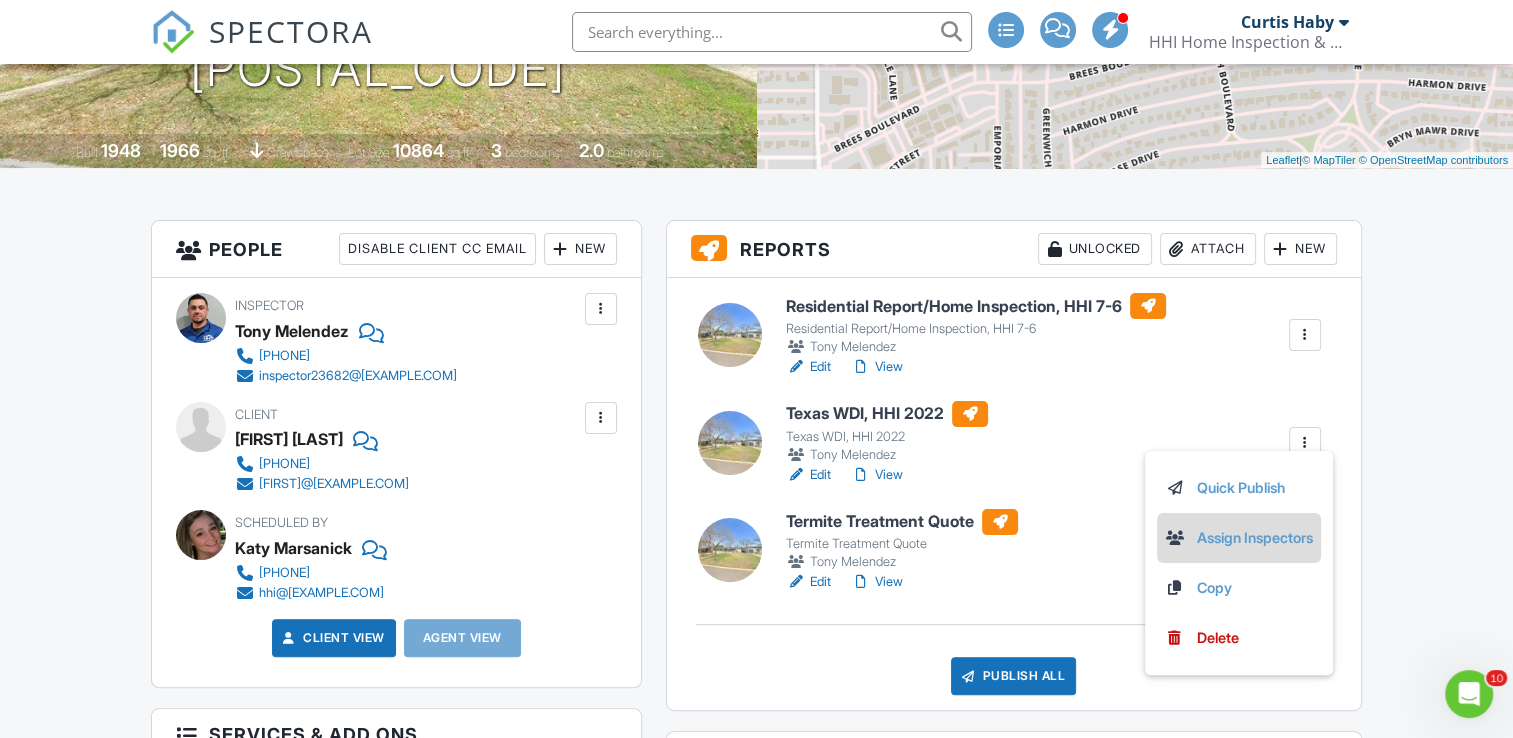 click on "Assign Inspectors" at bounding box center (1239, 538) 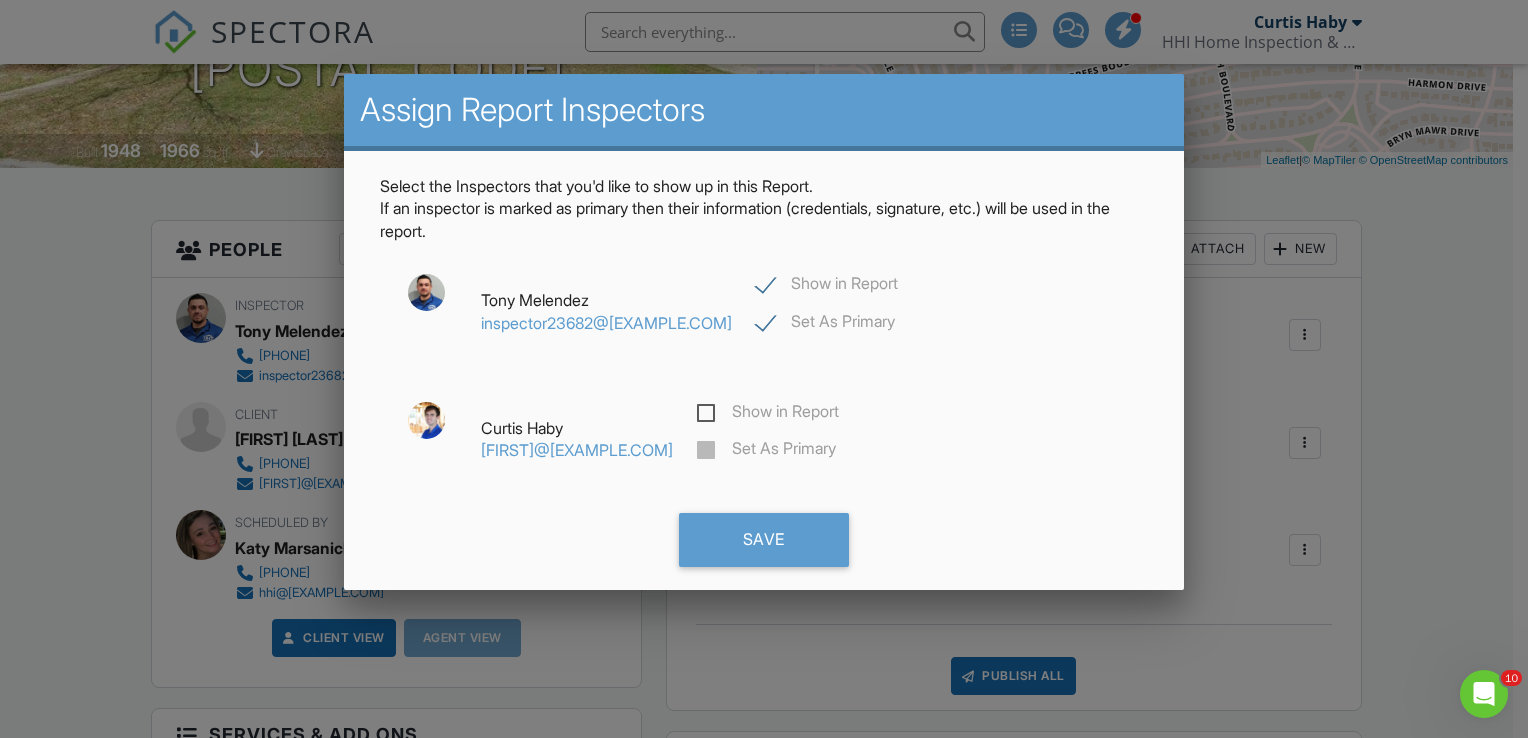 click on "Show in Report" 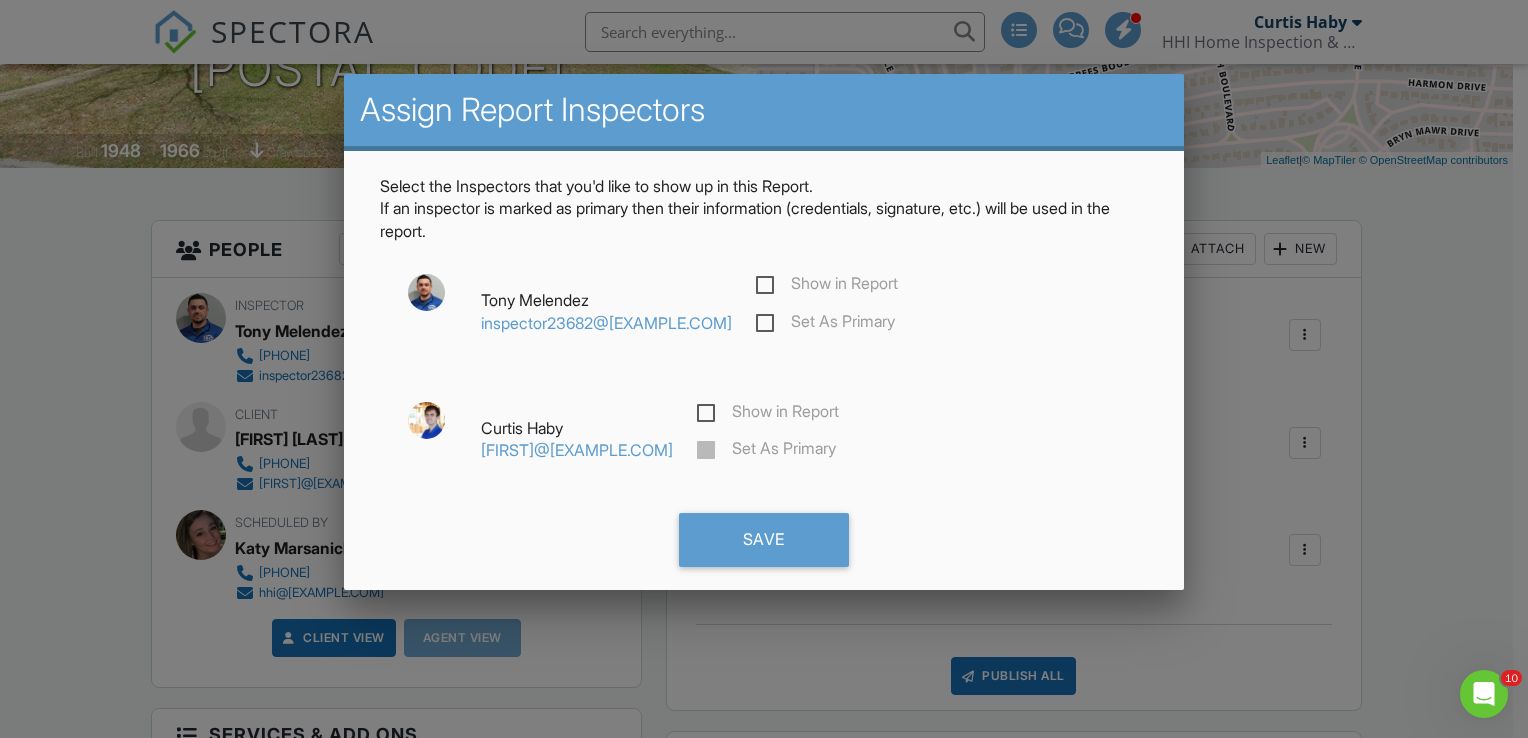 checkbox on "false" 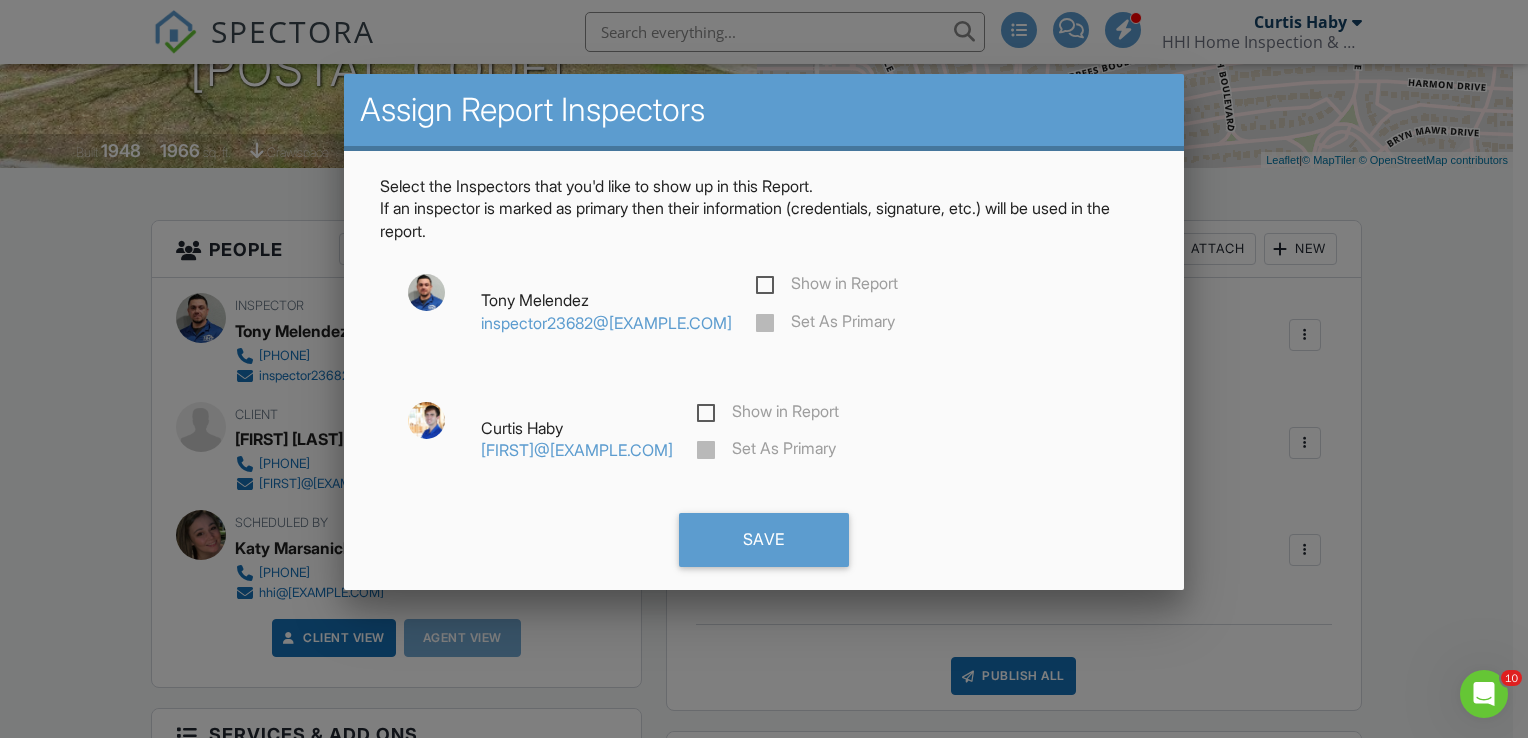 click on "Show in Report" 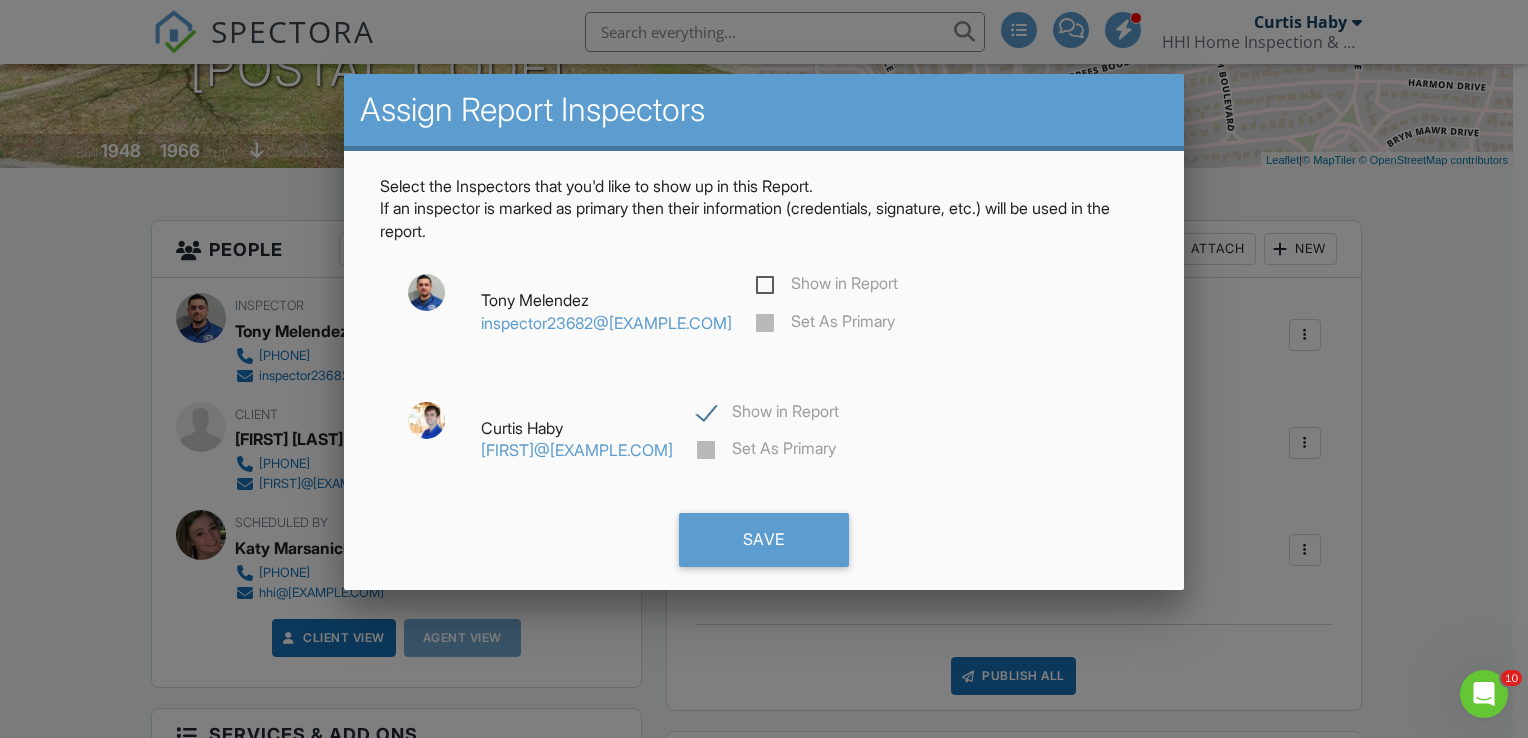 checkbox on "true" 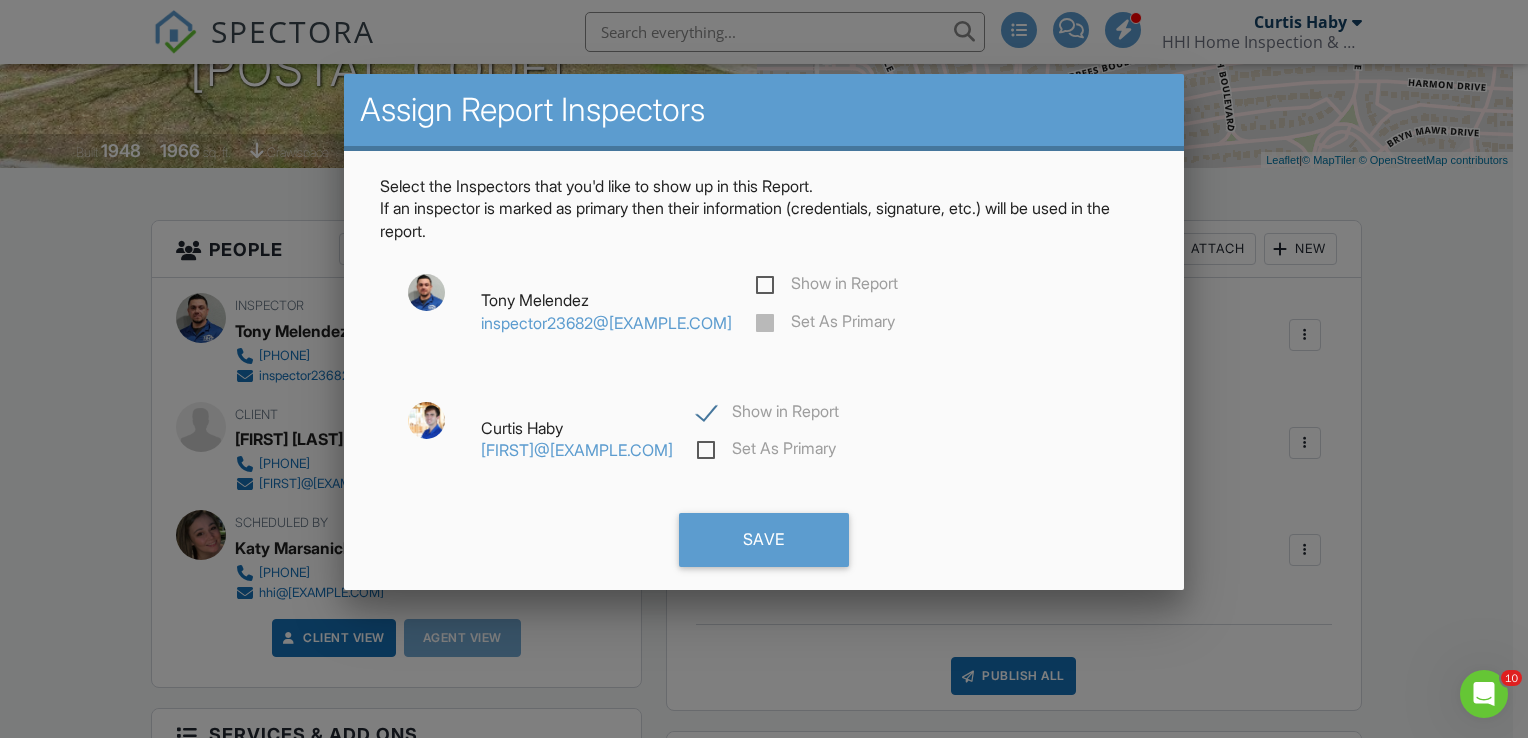 click on "Set As Primary" 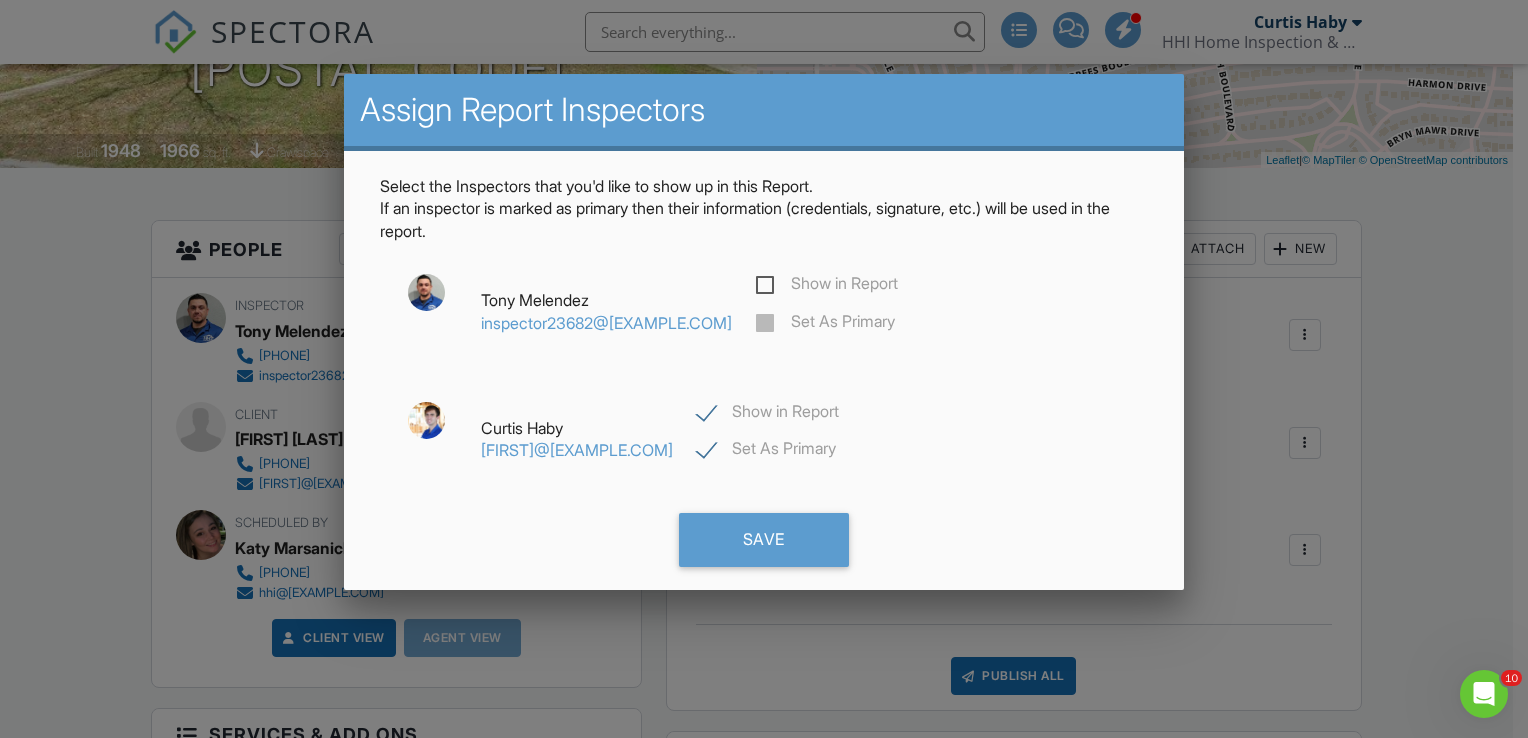 checkbox on "true" 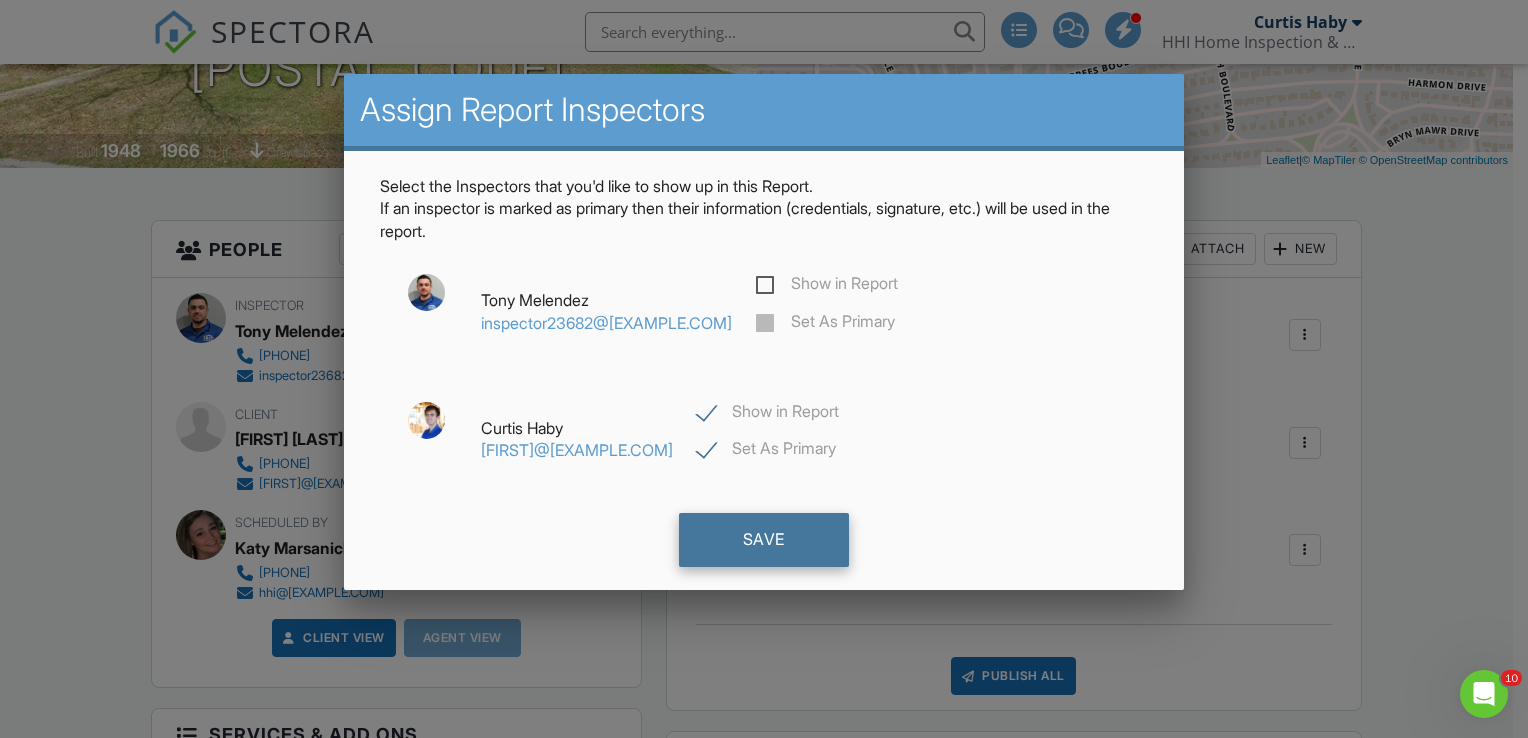 click on "Save" 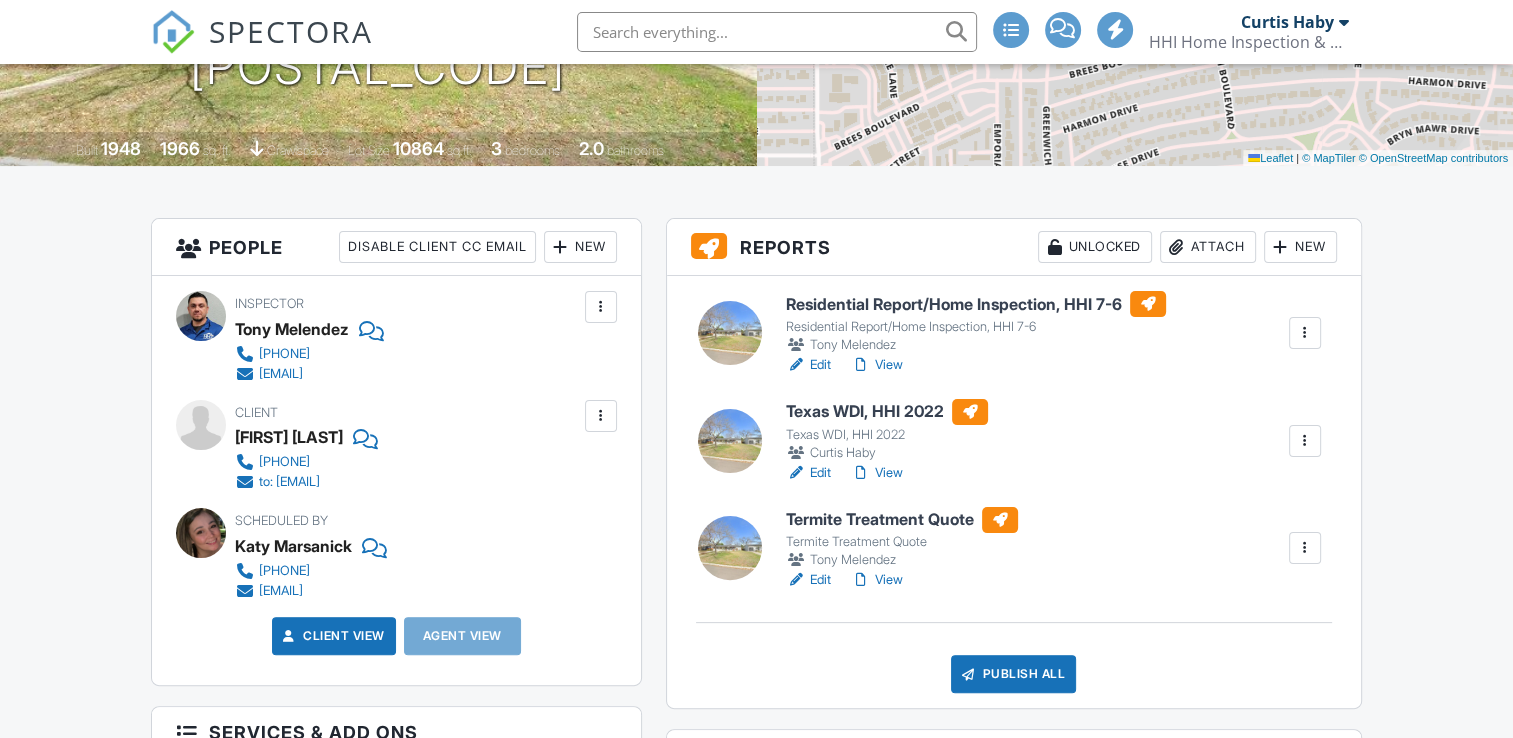 scroll, scrollTop: 368, scrollLeft: 0, axis: vertical 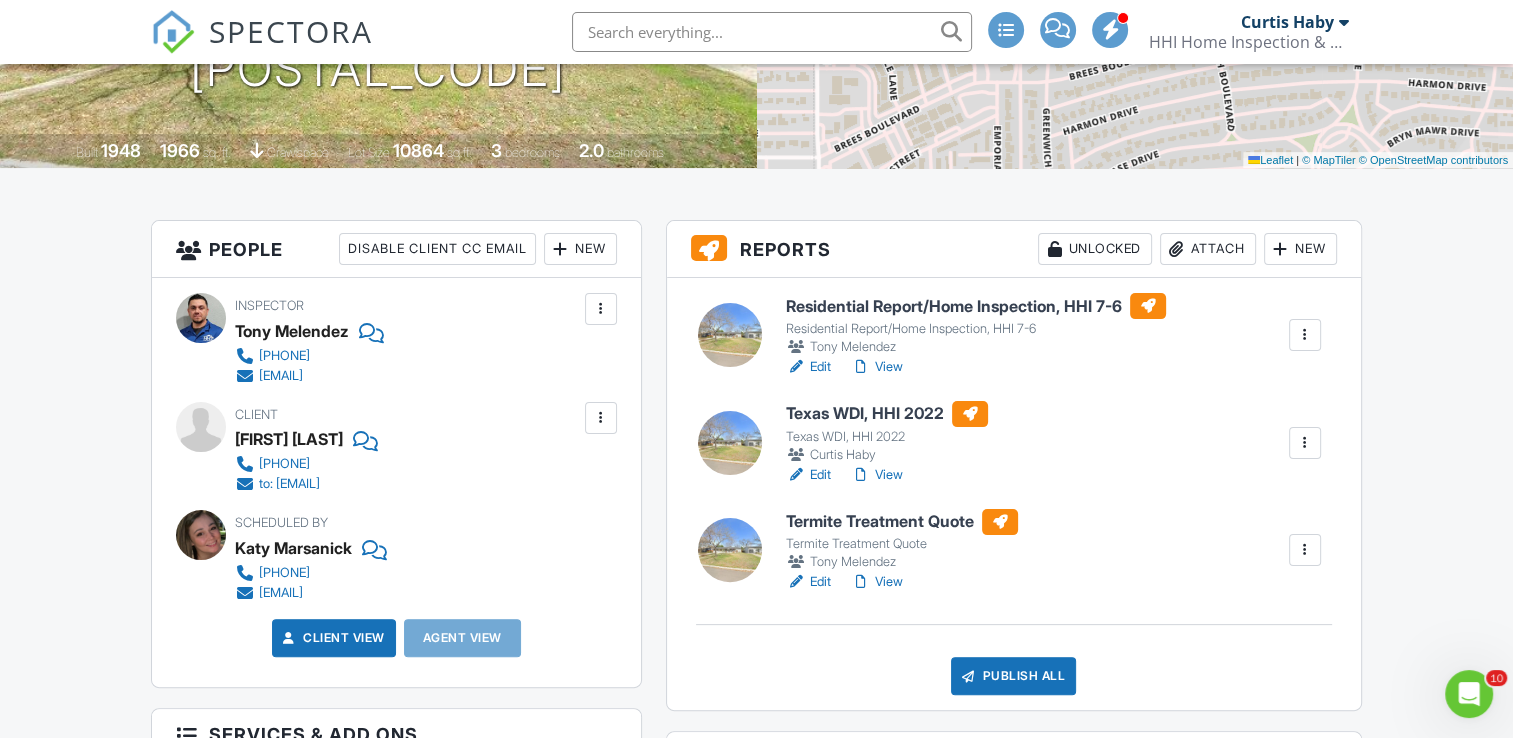click on "Edit" at bounding box center (808, 475) 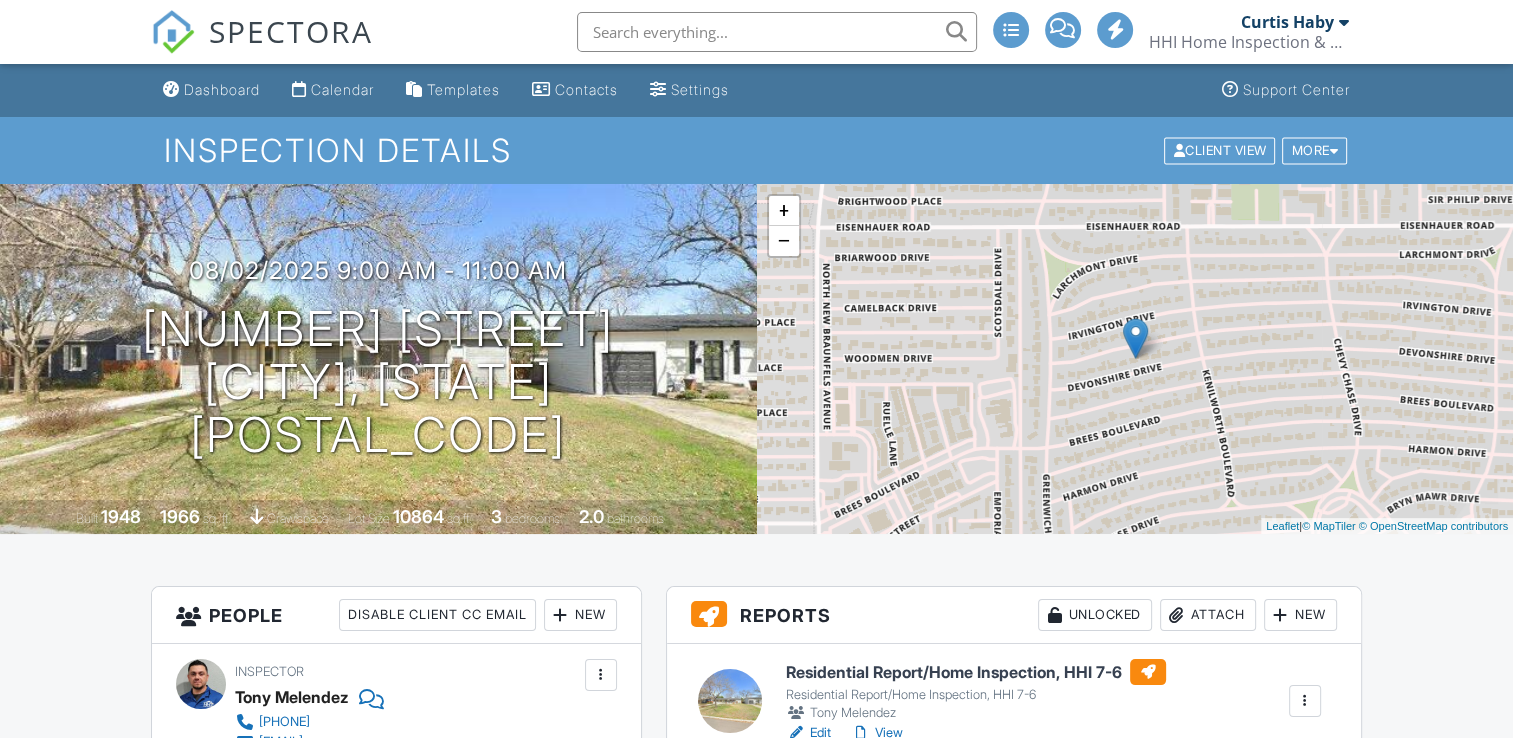 scroll, scrollTop: 333, scrollLeft: 0, axis: vertical 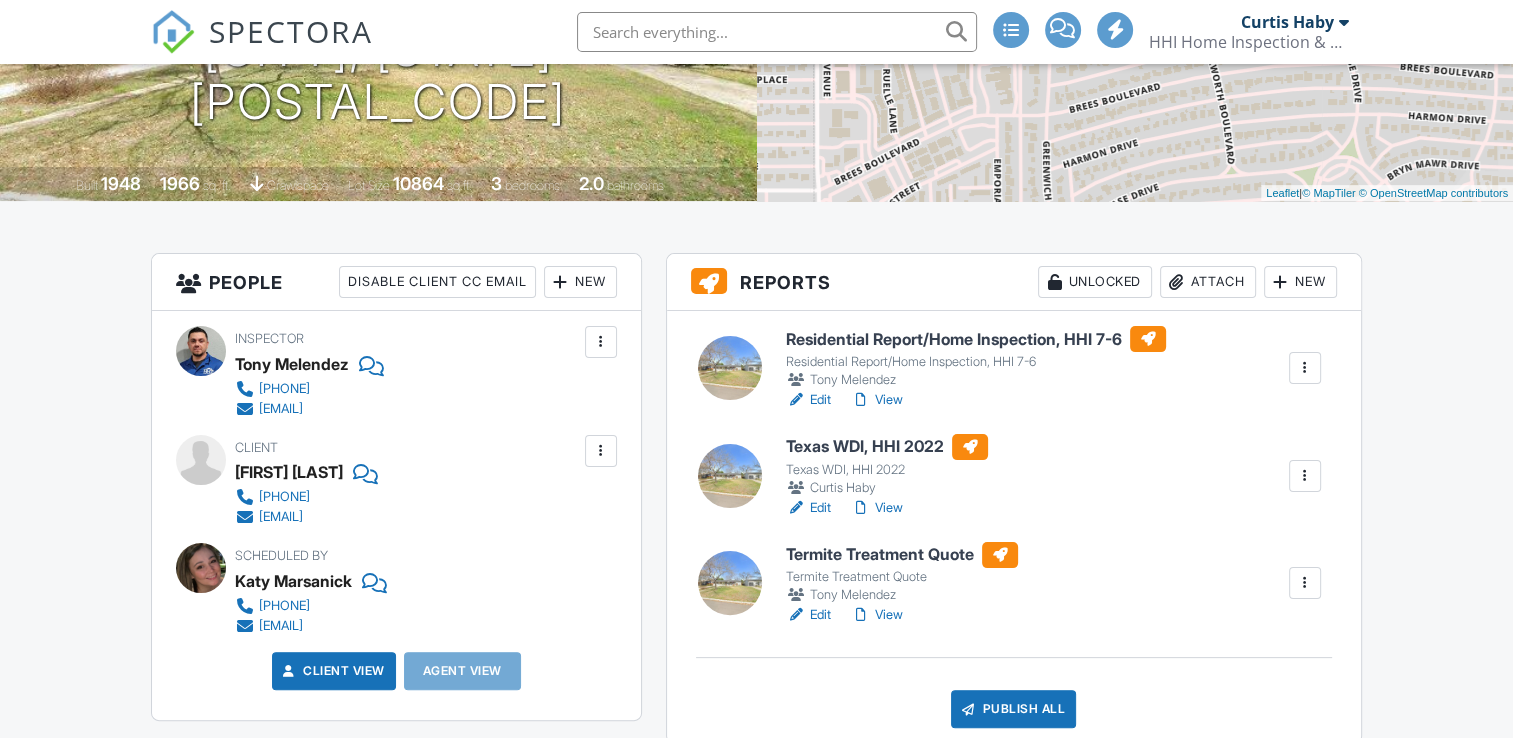 click on "Edit" at bounding box center [808, 615] 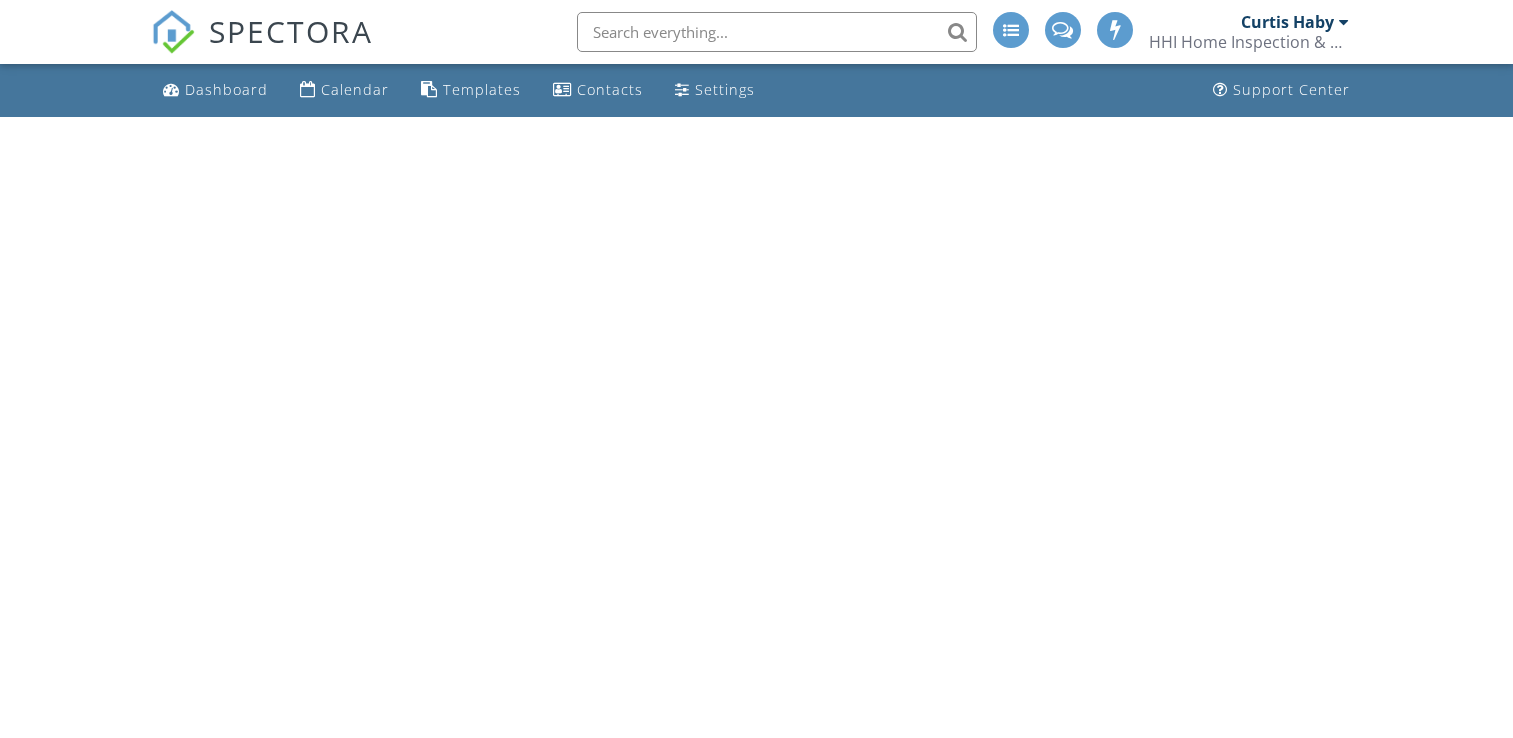 scroll, scrollTop: 0, scrollLeft: 0, axis: both 